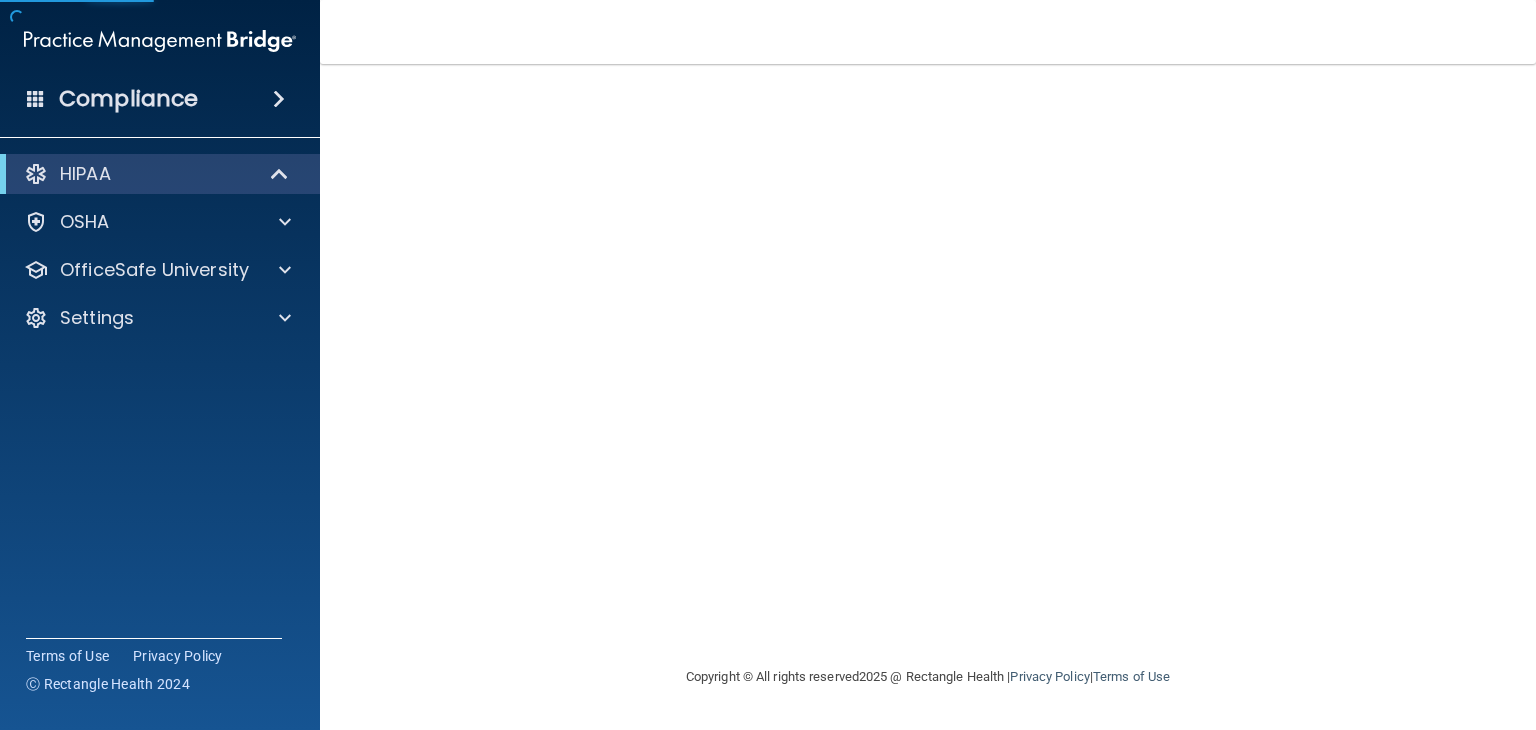 scroll, scrollTop: 0, scrollLeft: 0, axis: both 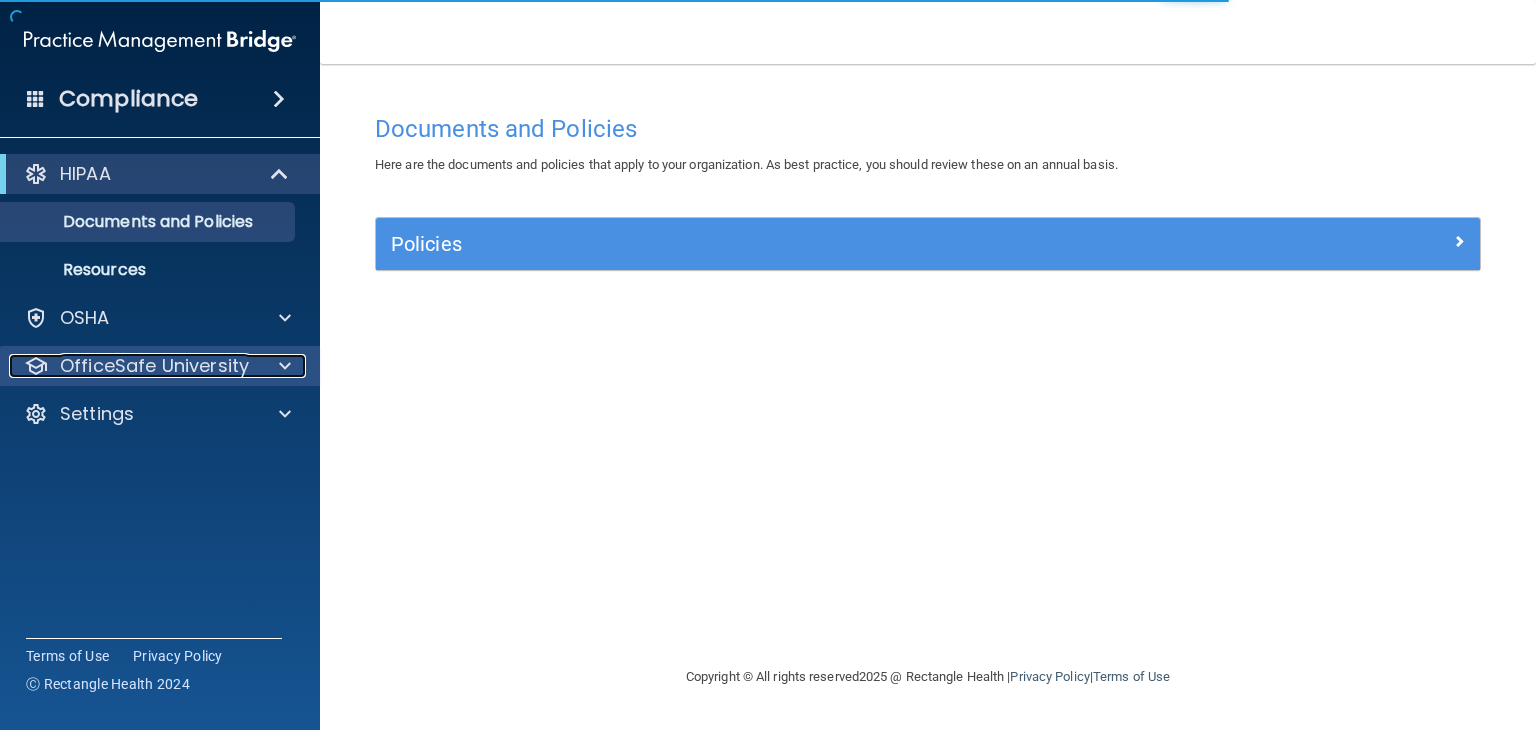 click at bounding box center (285, 366) 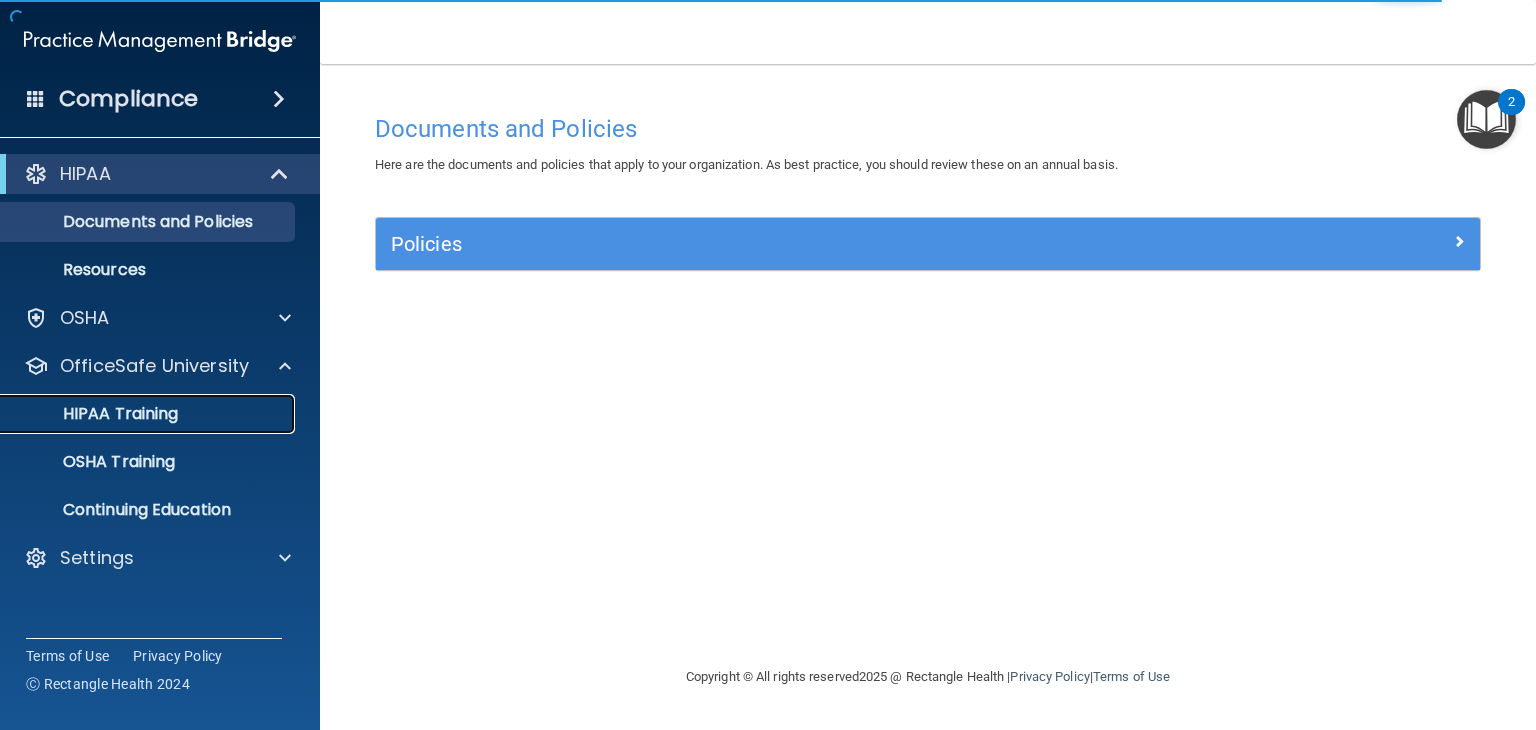 click on "HIPAA Training" at bounding box center [149, 414] 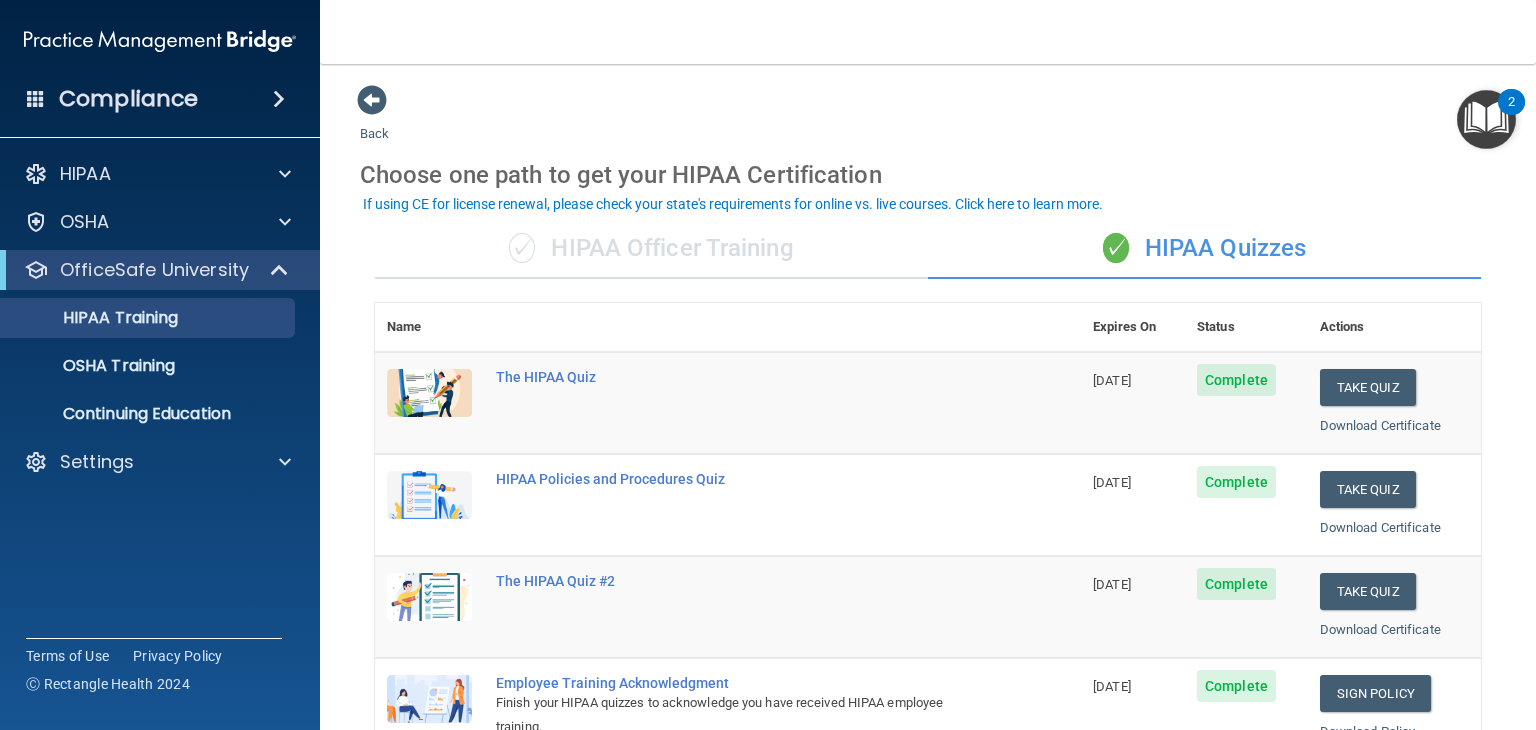 click on "✓   HIPAA Officer Training" at bounding box center [651, 249] 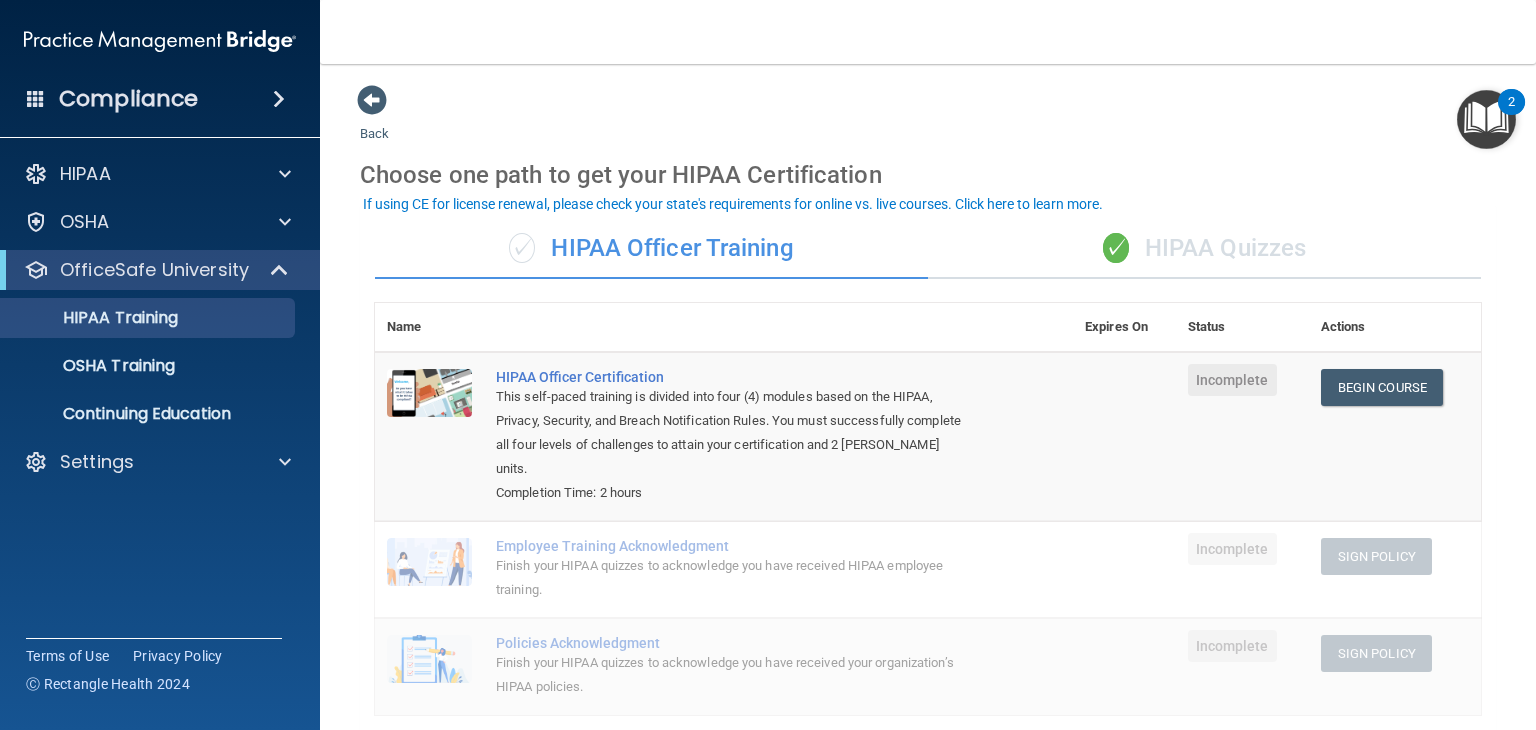 scroll, scrollTop: 124, scrollLeft: 0, axis: vertical 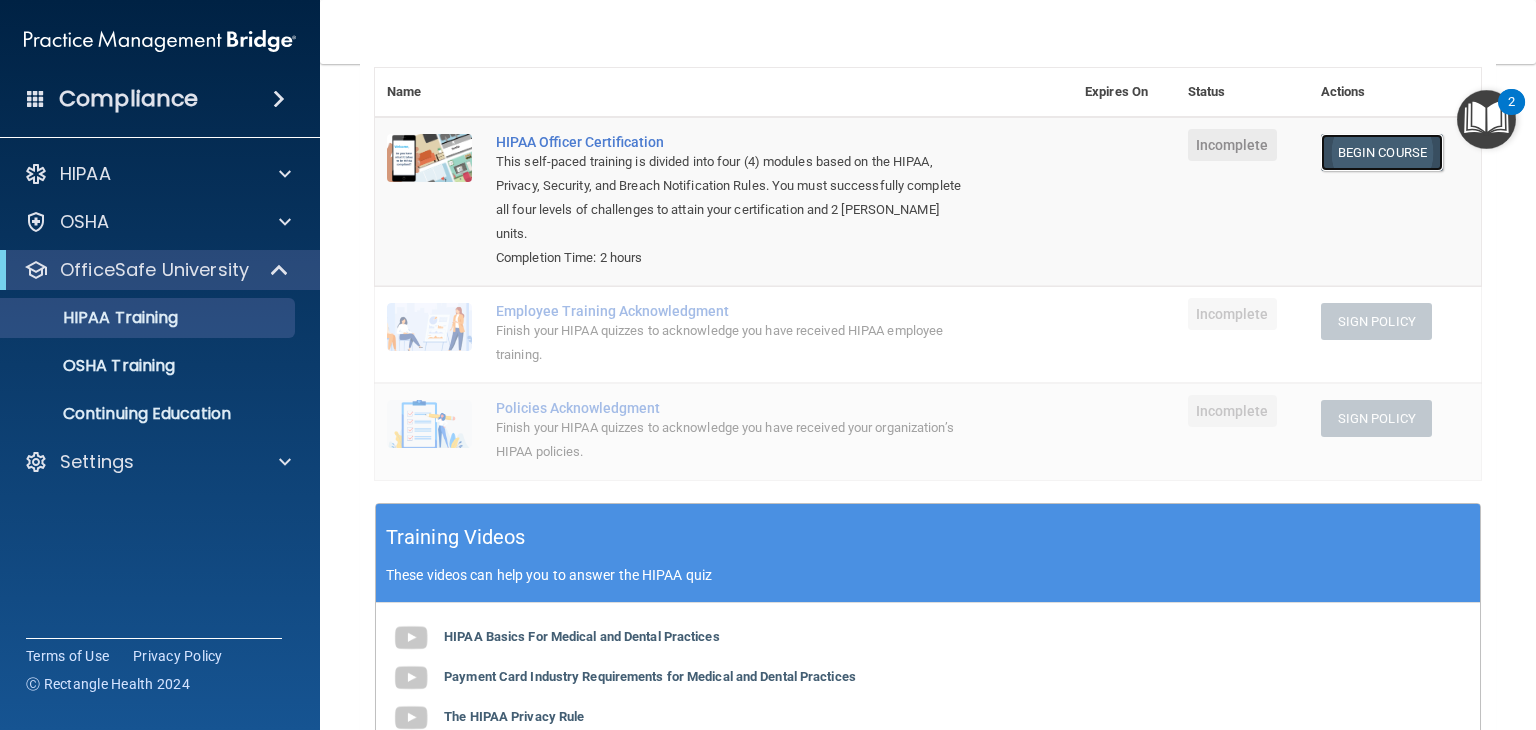 click on "Begin Course" at bounding box center [1382, 152] 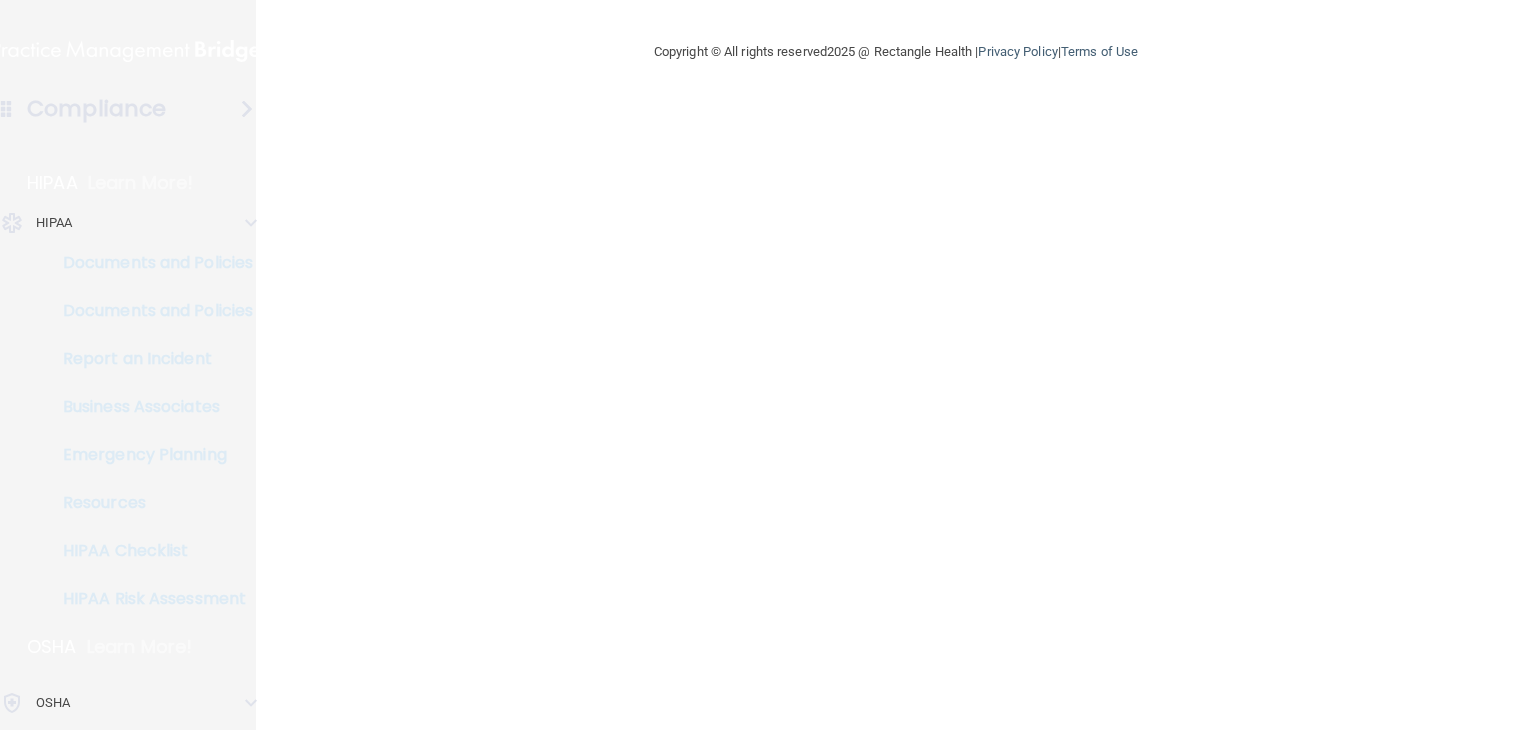 scroll, scrollTop: 0, scrollLeft: 0, axis: both 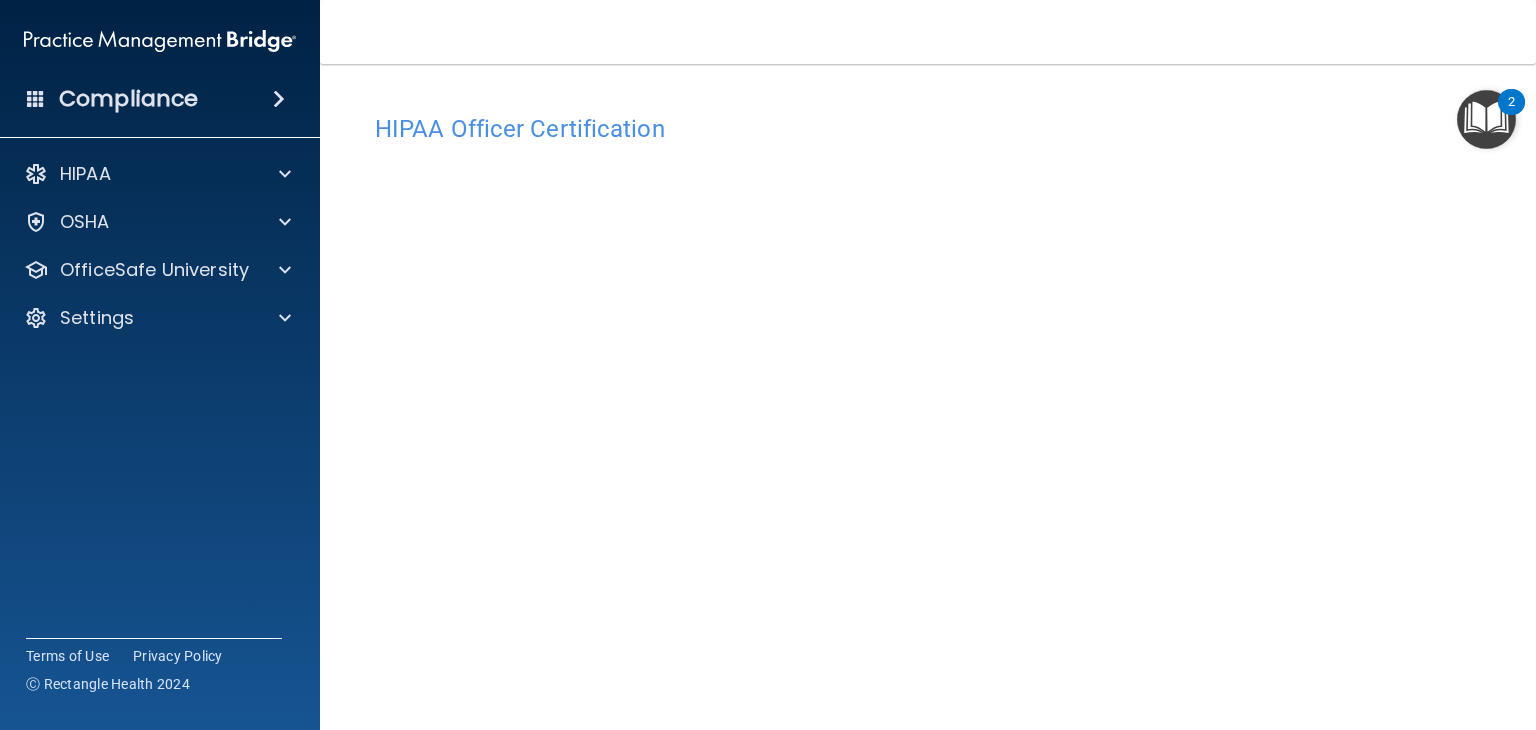 click on "HIPAA Officer Certification" at bounding box center (928, 129) 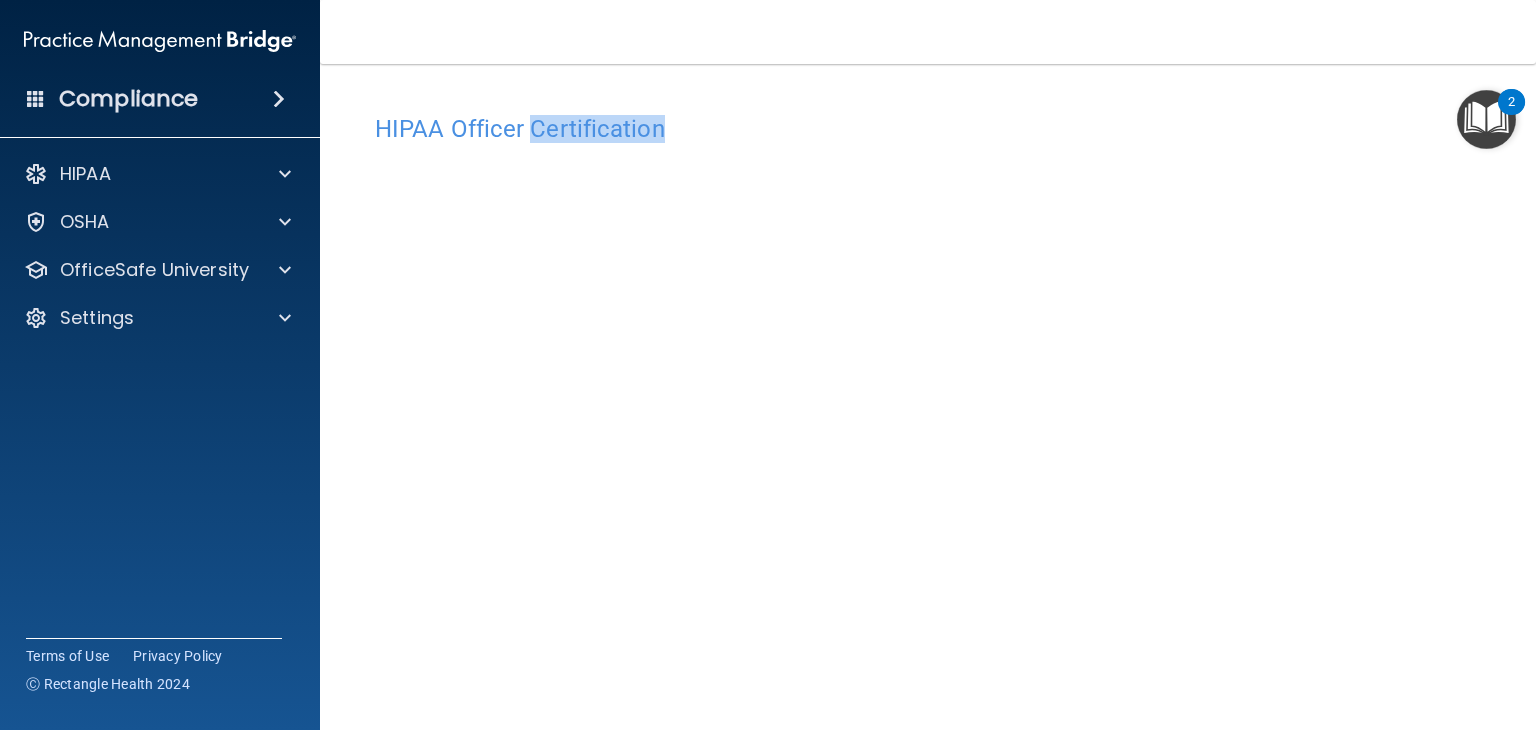 click on "HIPAA Officer Certification" at bounding box center (928, 129) 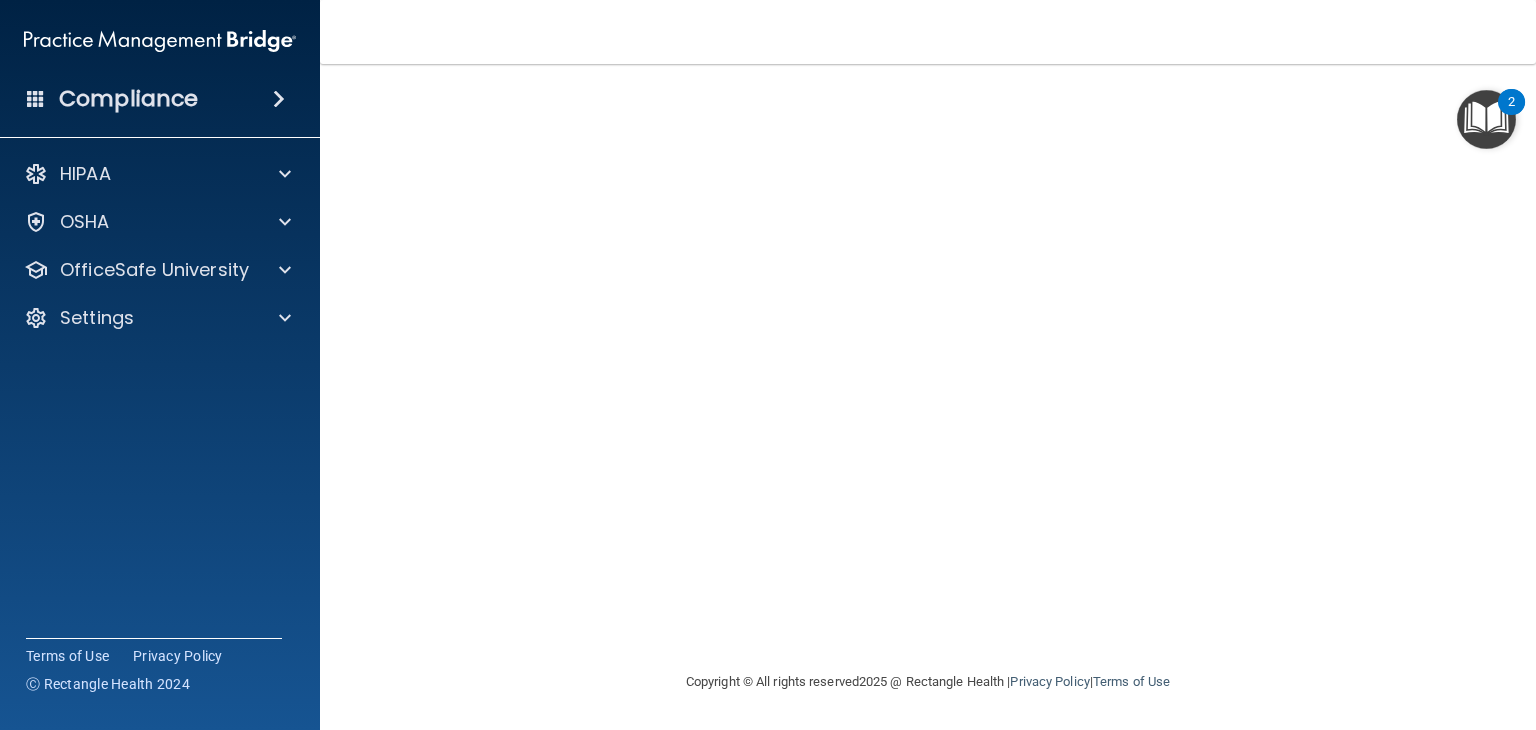 scroll, scrollTop: 0, scrollLeft: 0, axis: both 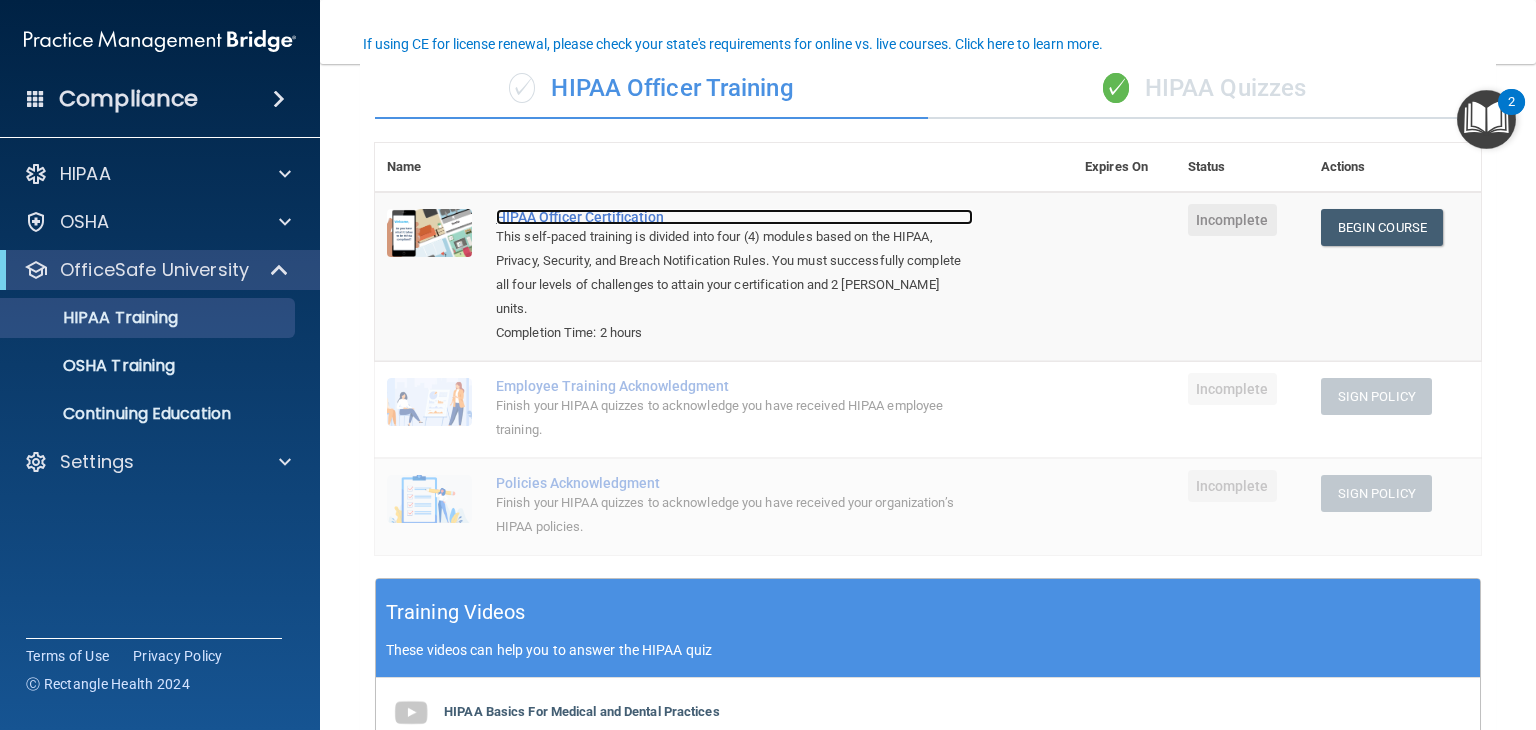 click on "HIPAA Officer Certification" at bounding box center (734, 217) 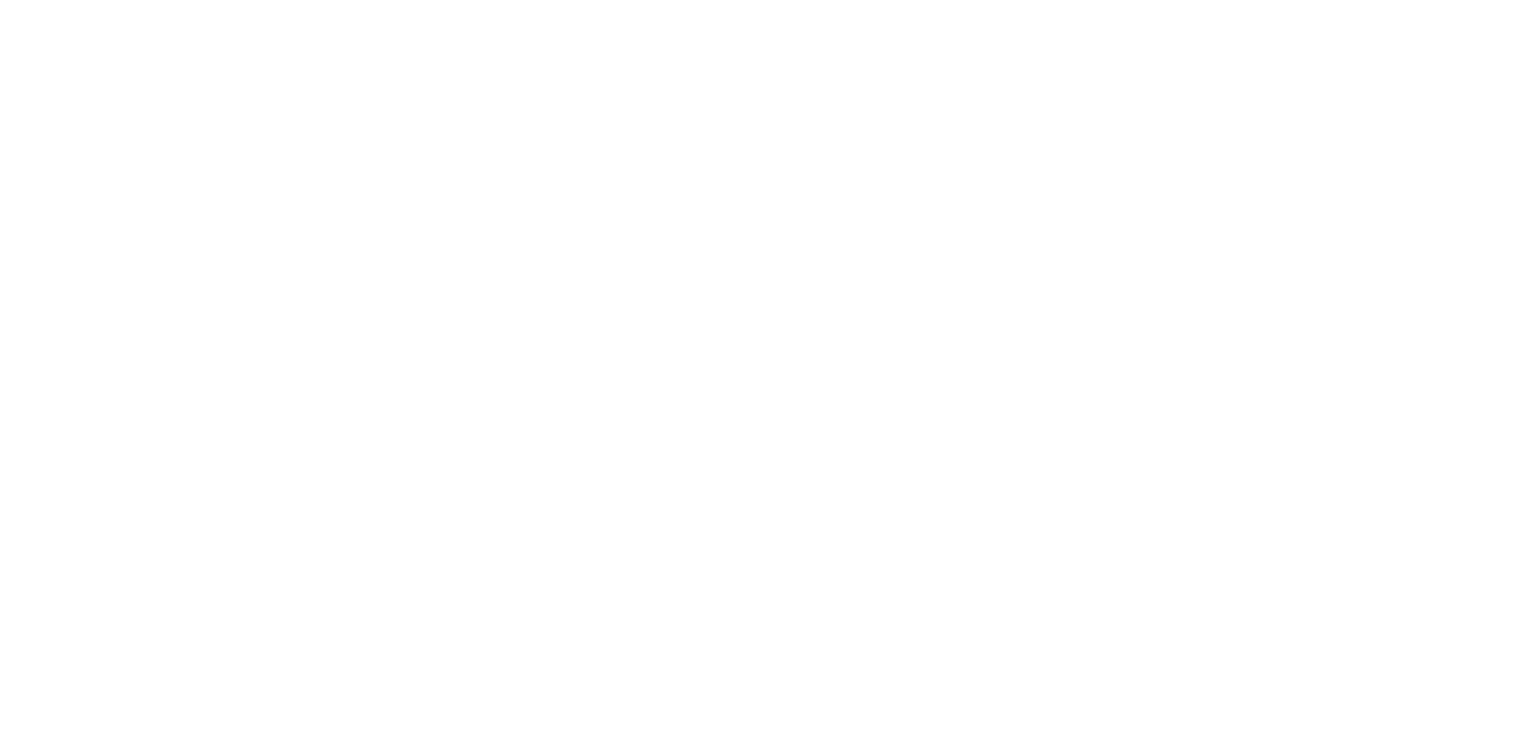 scroll, scrollTop: 0, scrollLeft: 0, axis: both 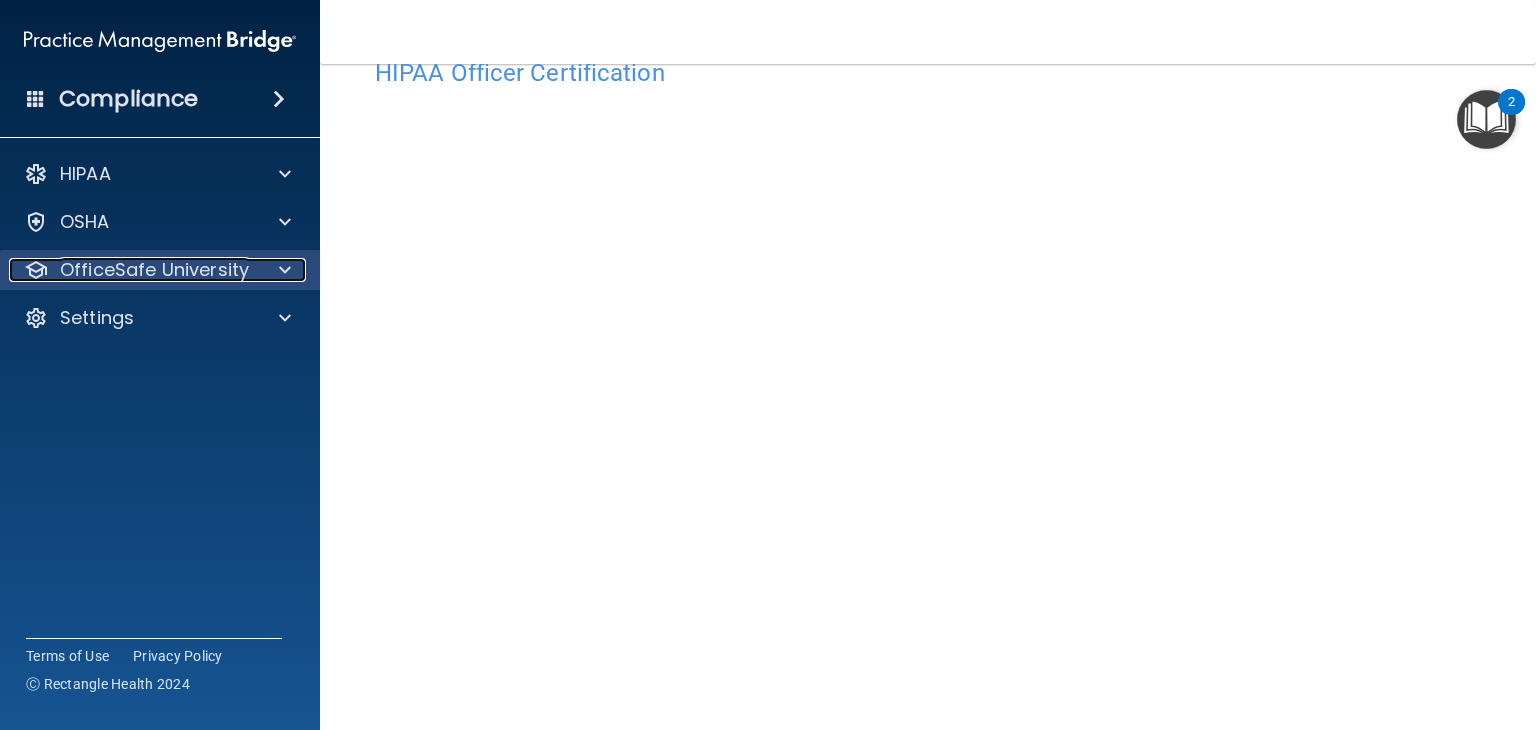 click at bounding box center (285, 270) 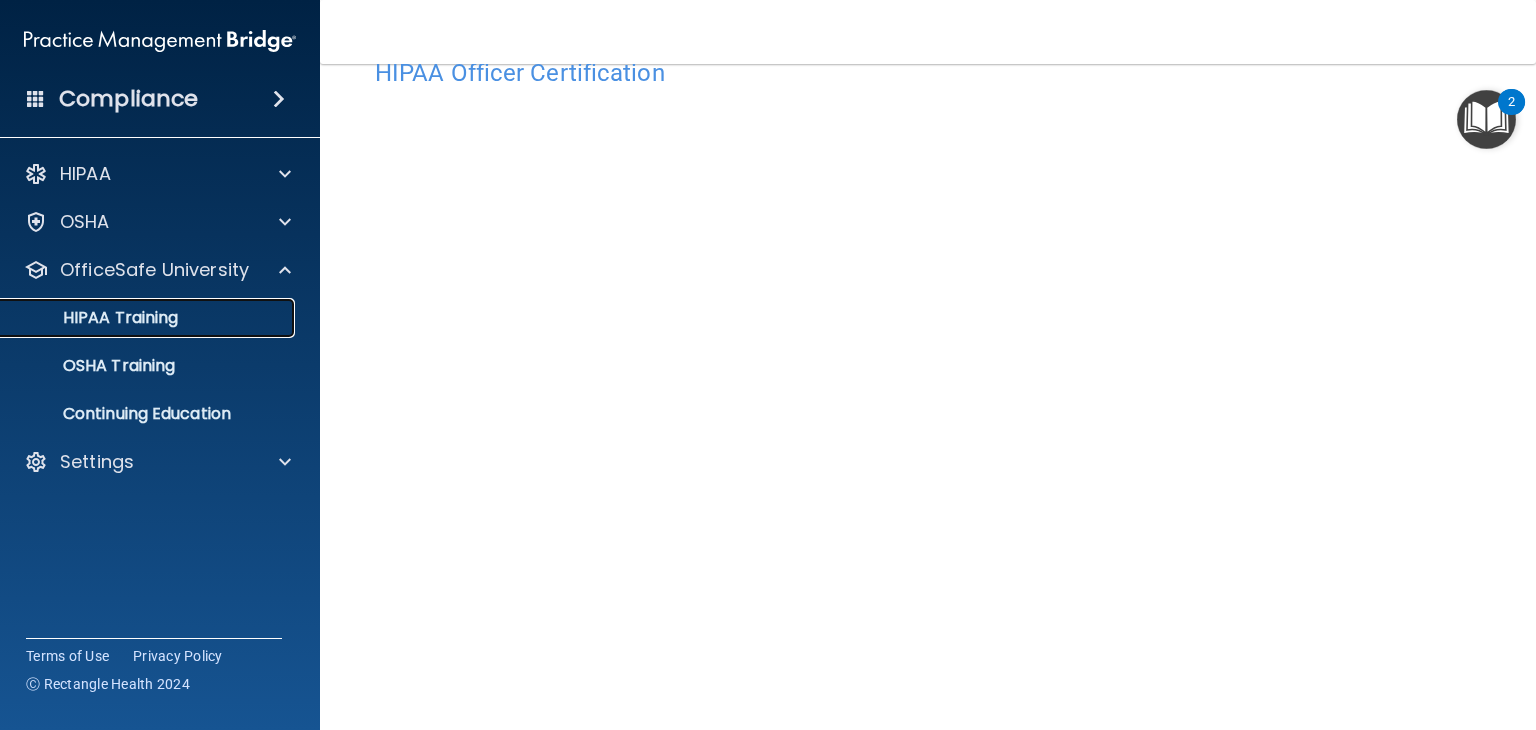 click on "HIPAA Training" at bounding box center (149, 318) 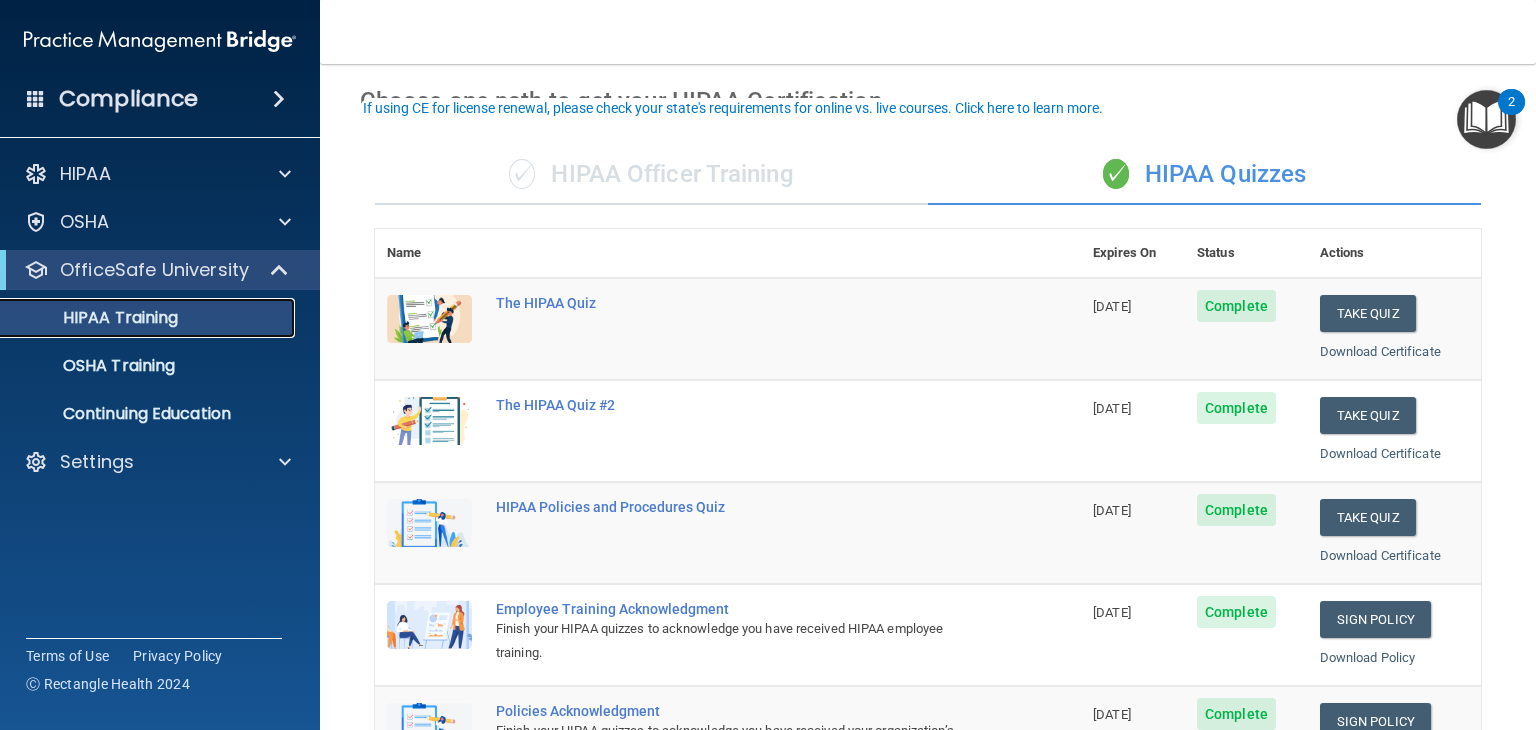 scroll, scrollTop: 67, scrollLeft: 0, axis: vertical 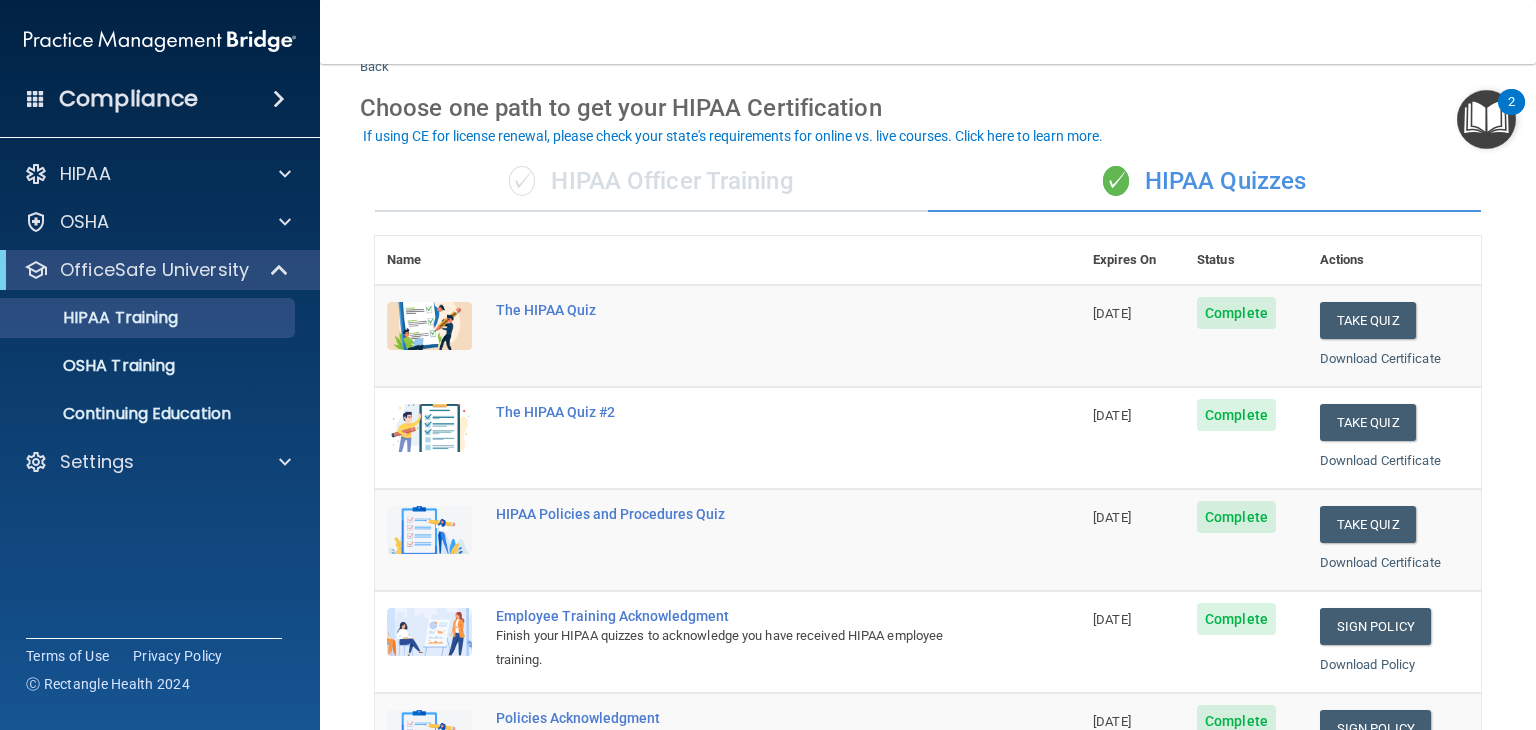 click on "✓   HIPAA Officer Training" at bounding box center (651, 182) 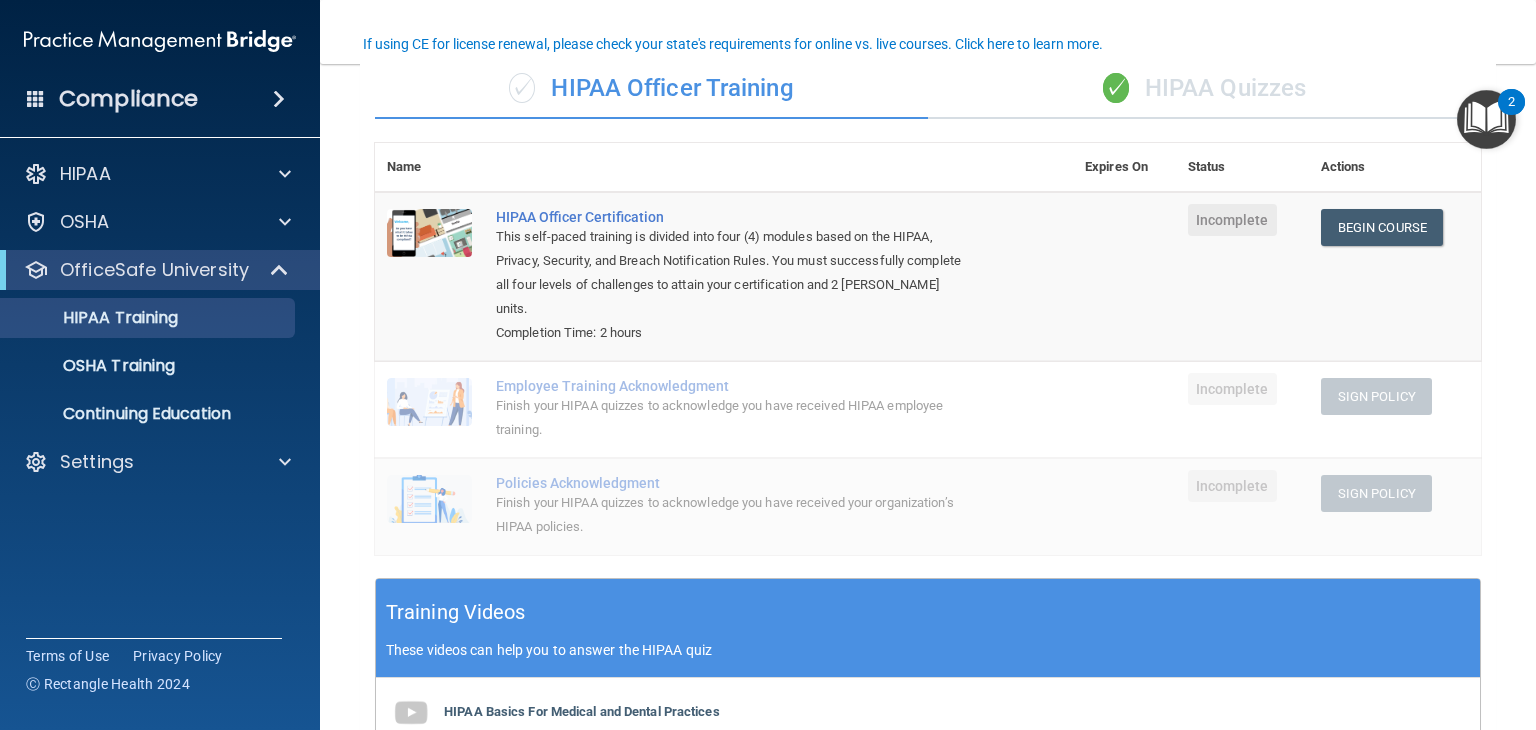 scroll, scrollTop: 158, scrollLeft: 0, axis: vertical 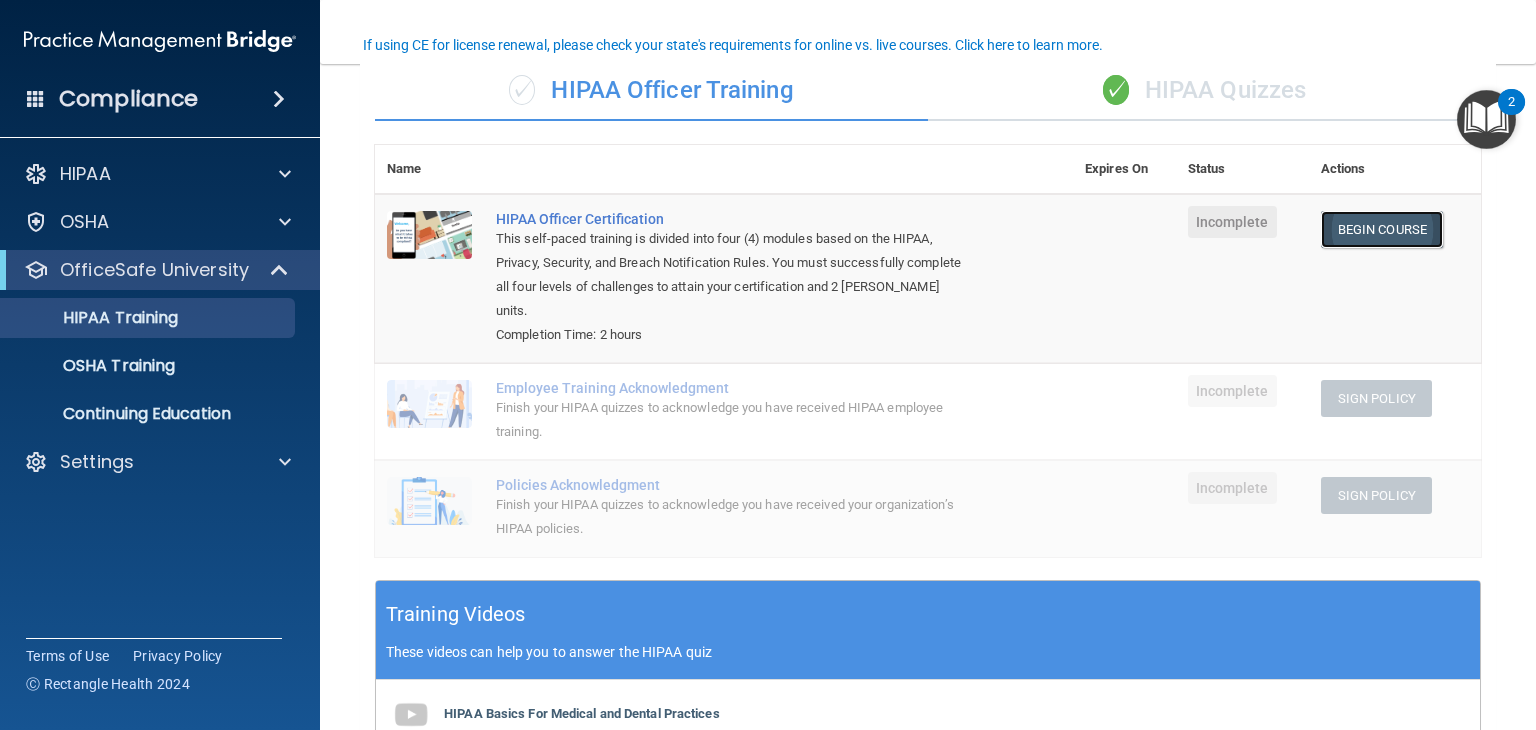 click on "Begin Course" at bounding box center (1382, 229) 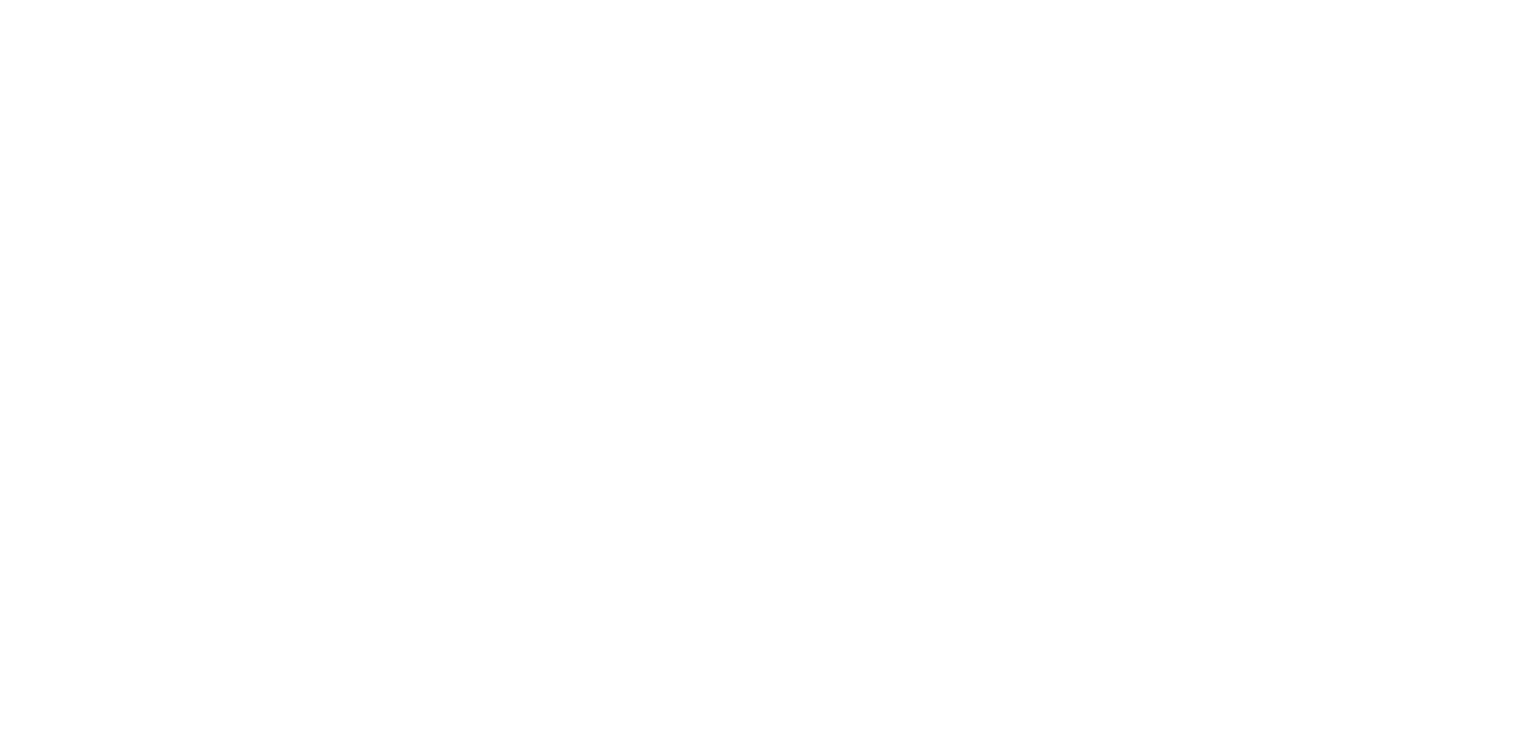scroll, scrollTop: 0, scrollLeft: 0, axis: both 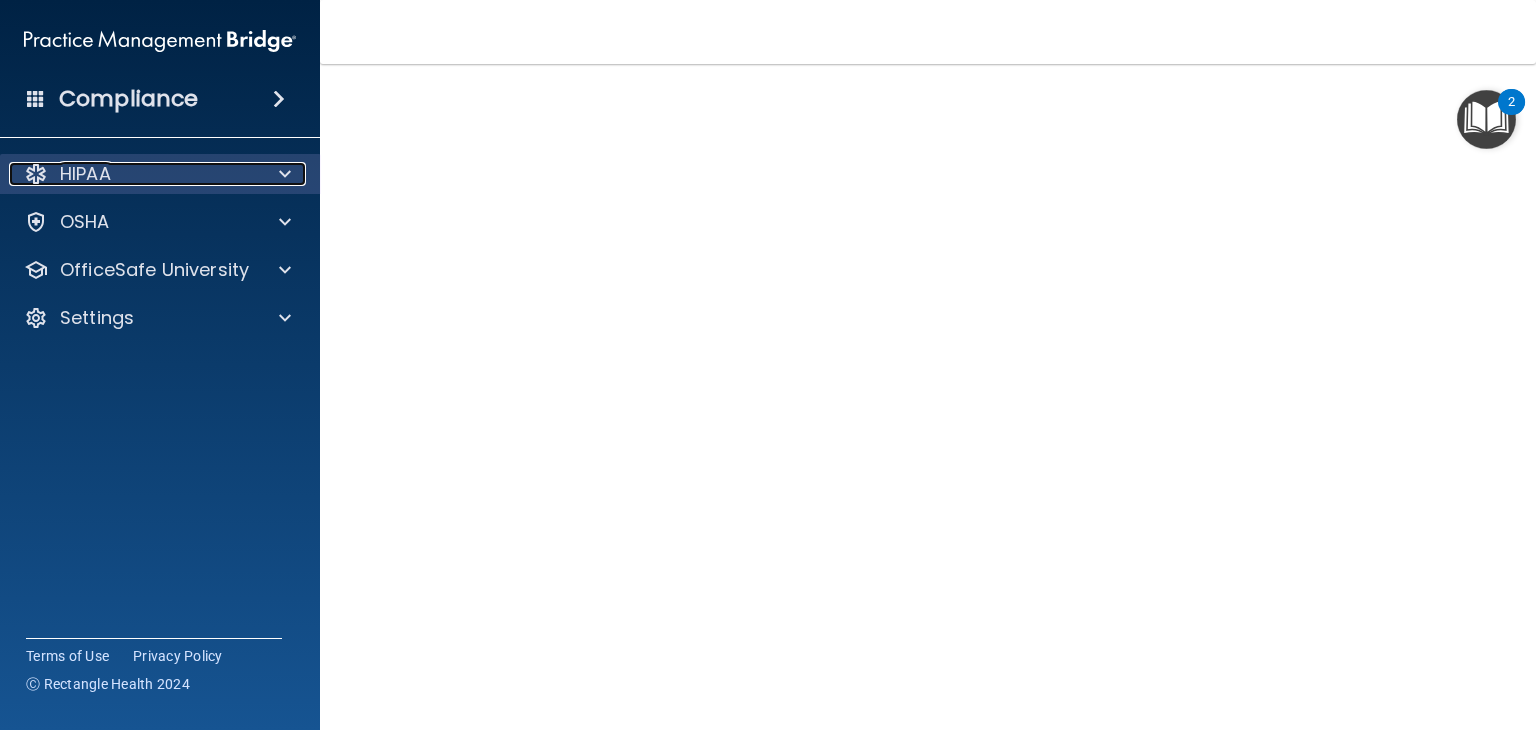 click at bounding box center (282, 174) 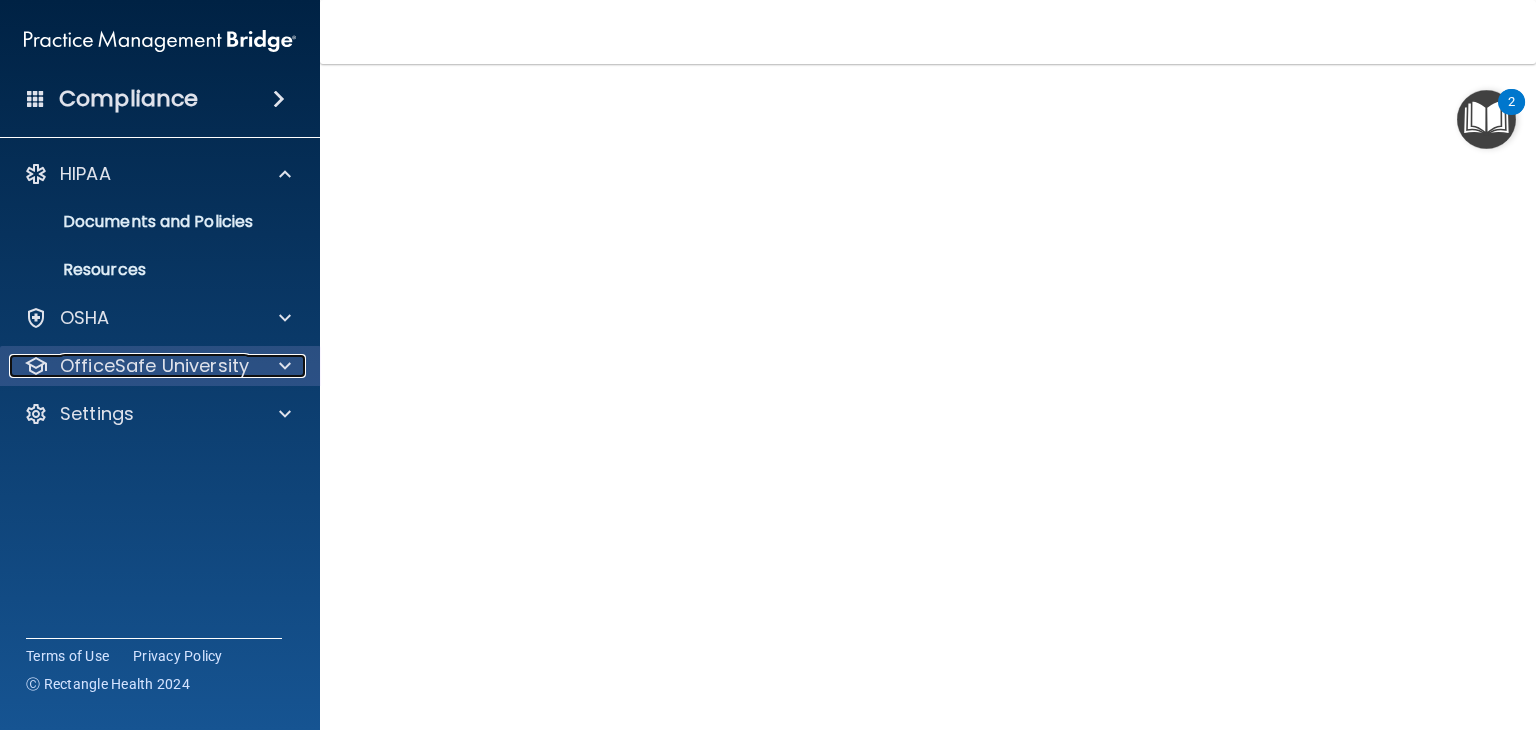 click at bounding box center [282, 366] 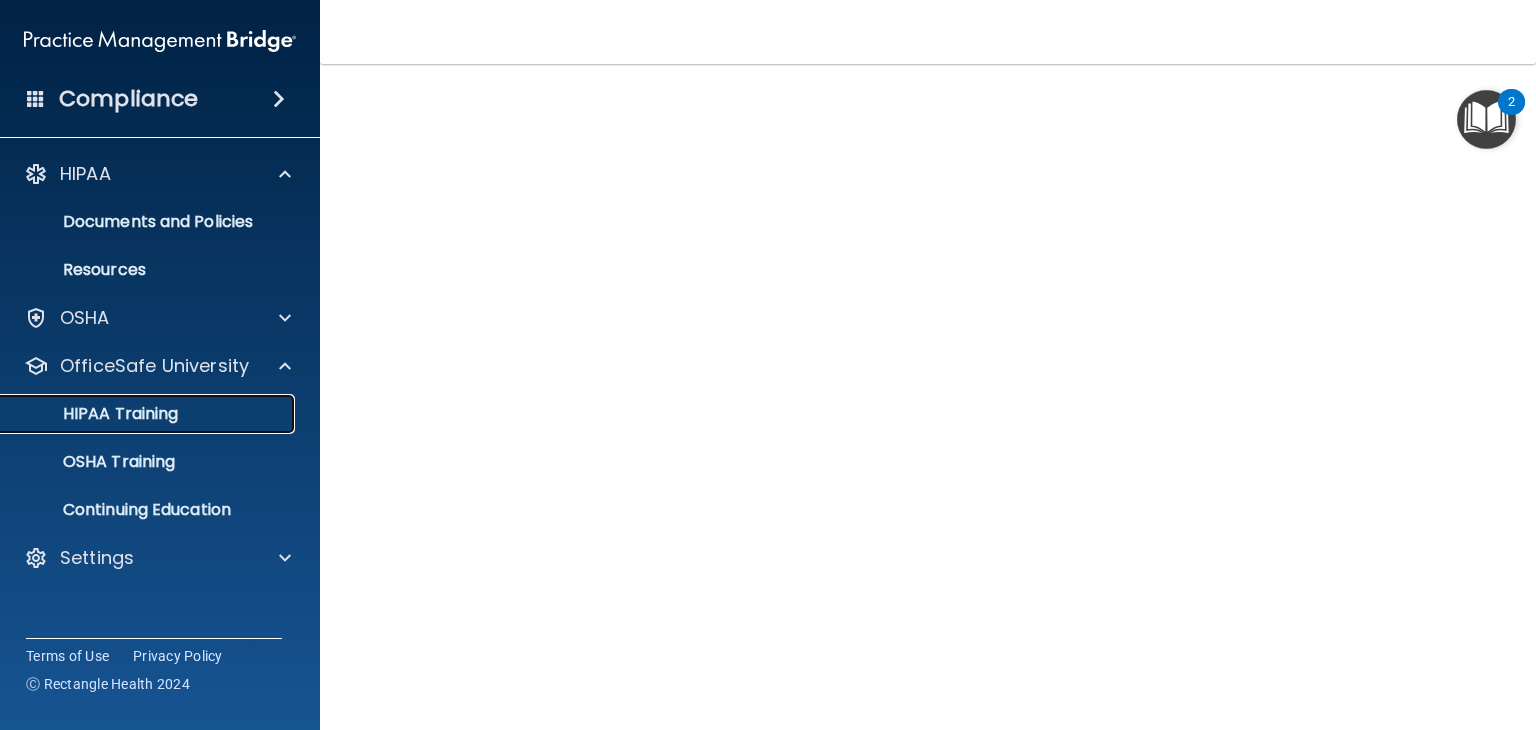 click on "HIPAA Training" at bounding box center [149, 414] 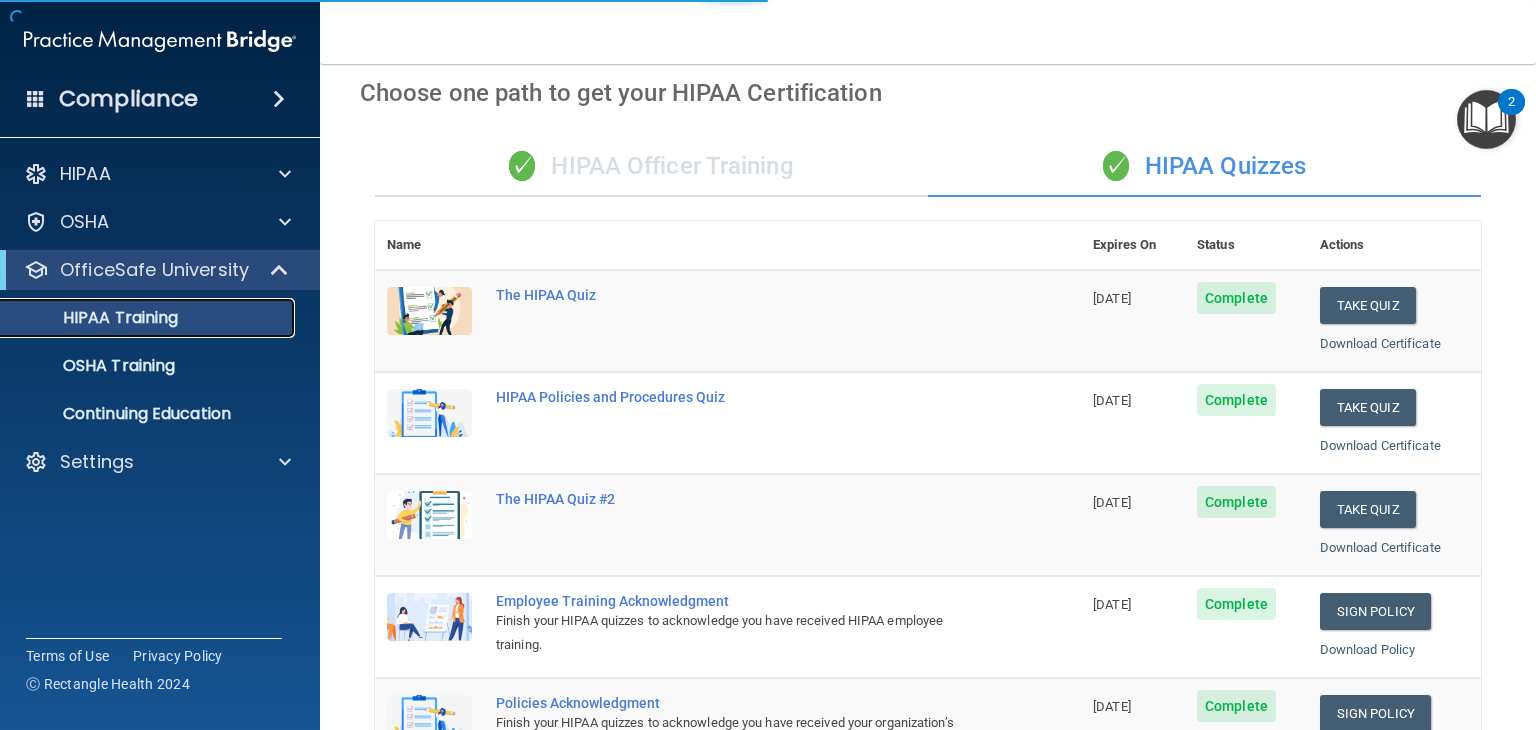 scroll, scrollTop: 692, scrollLeft: 0, axis: vertical 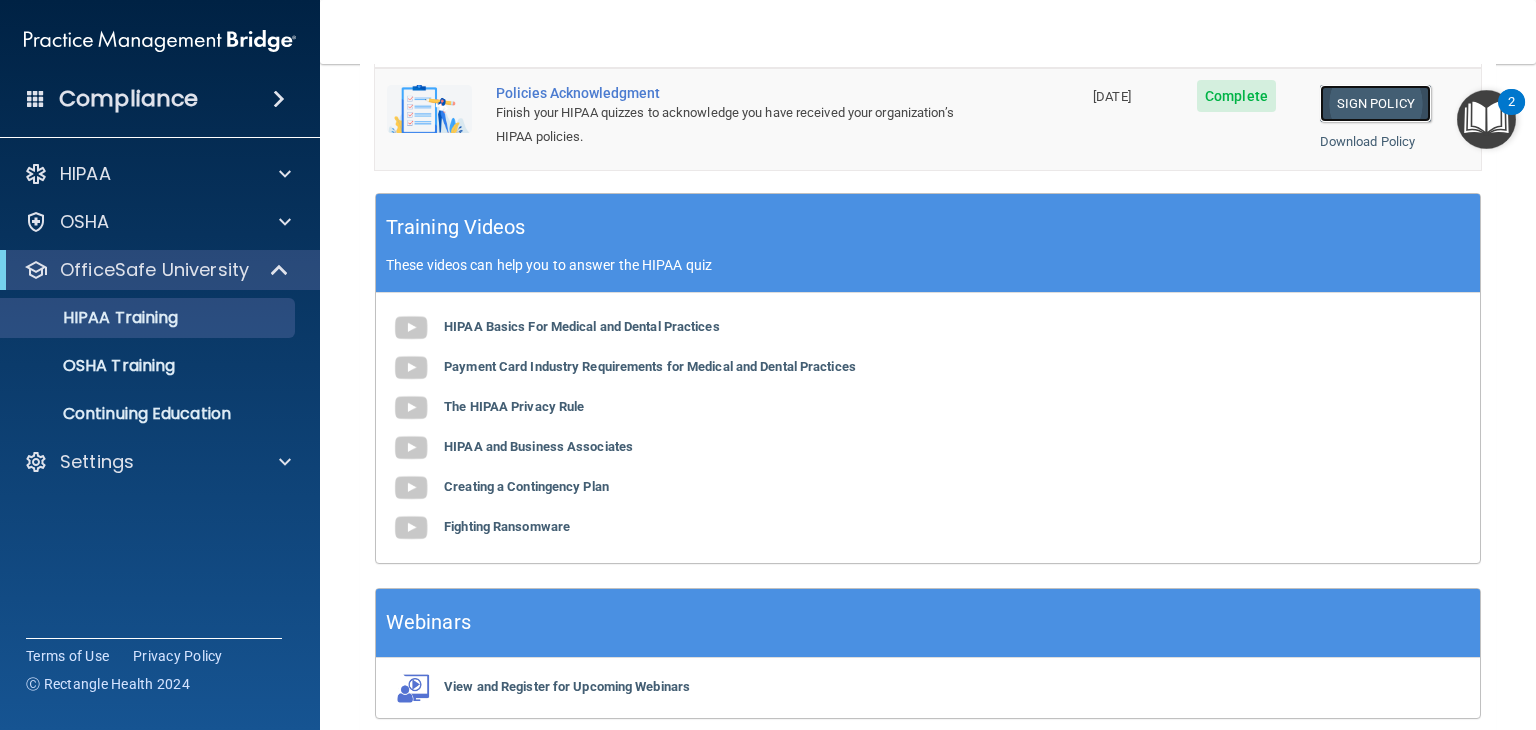 click on "Sign Policy" at bounding box center [1375, 103] 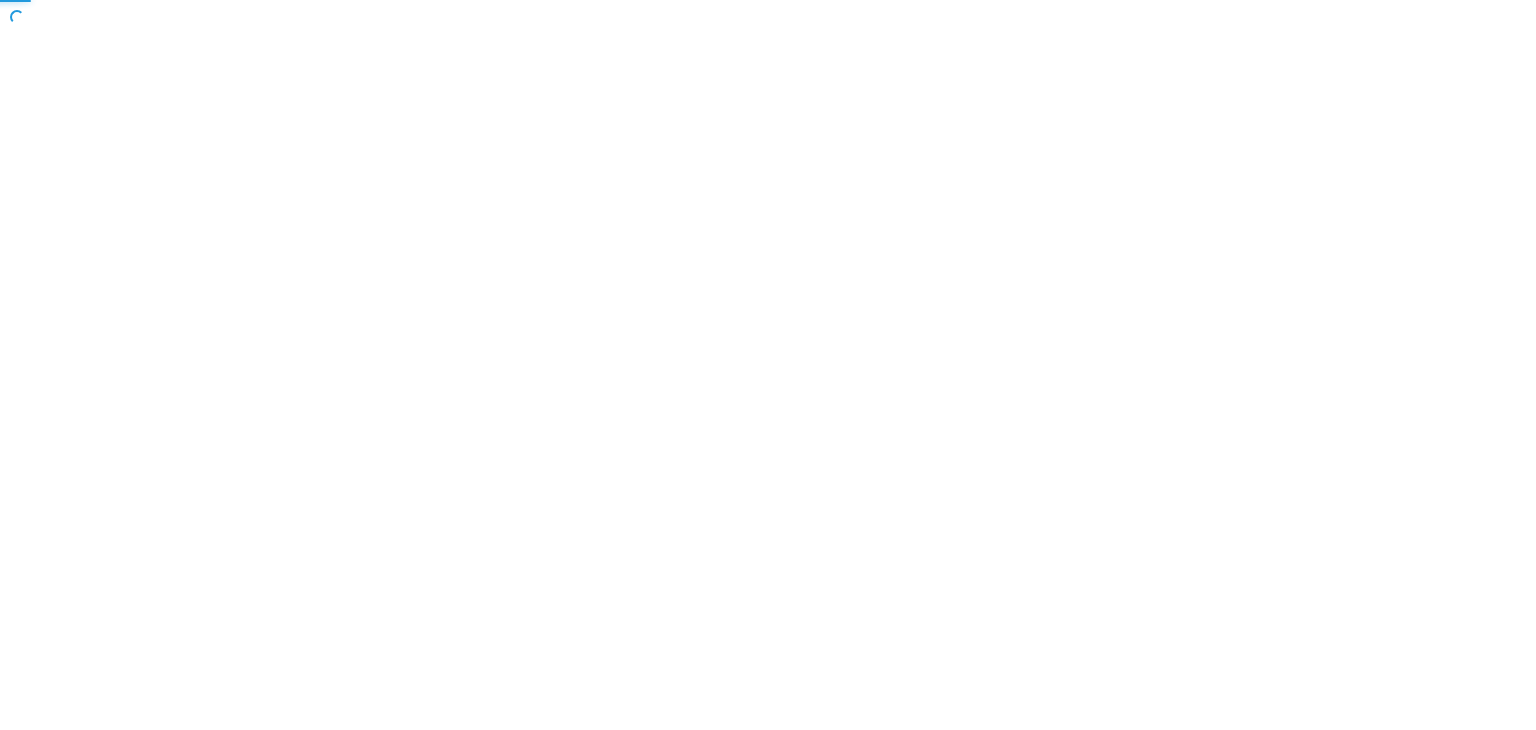 scroll, scrollTop: 0, scrollLeft: 0, axis: both 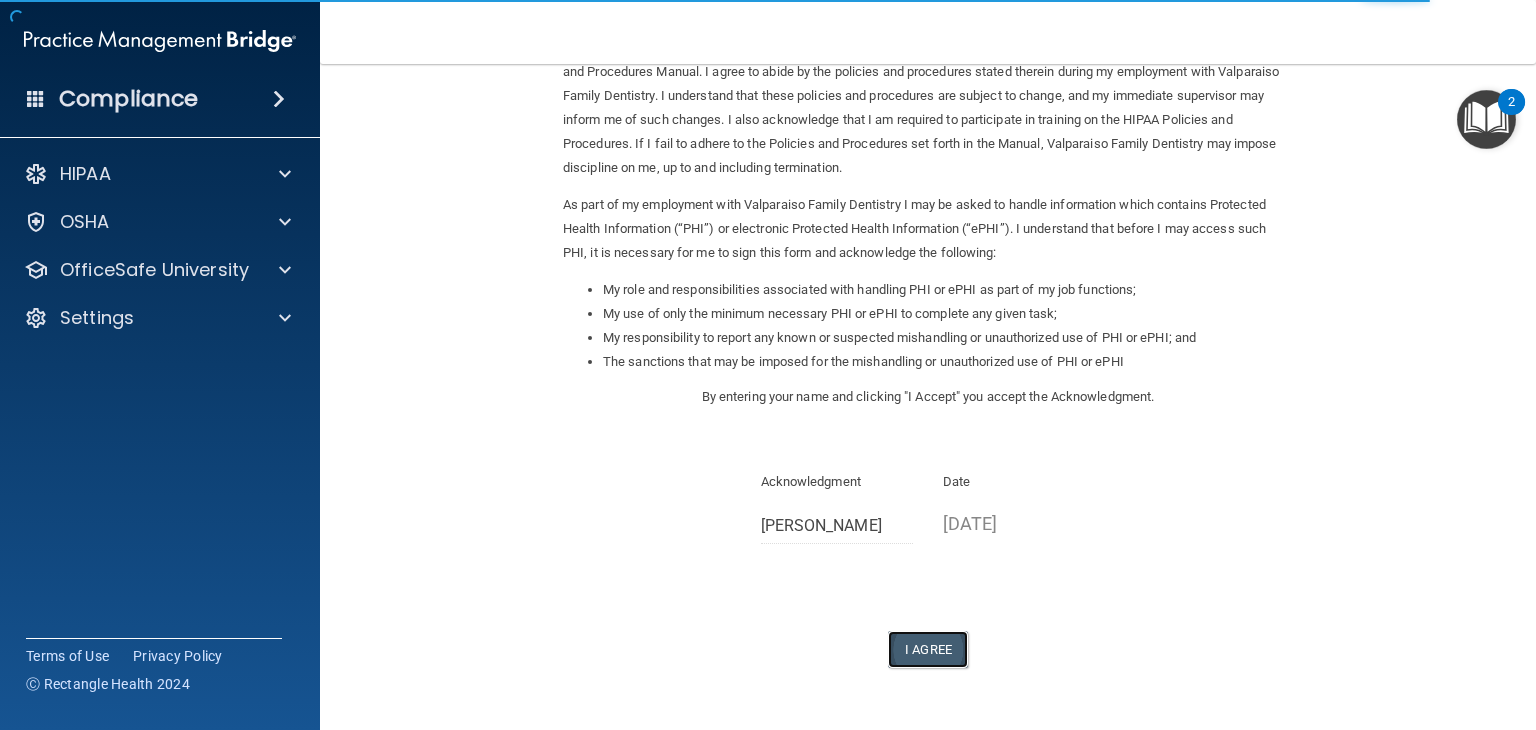 click on "I Agree" at bounding box center (928, 649) 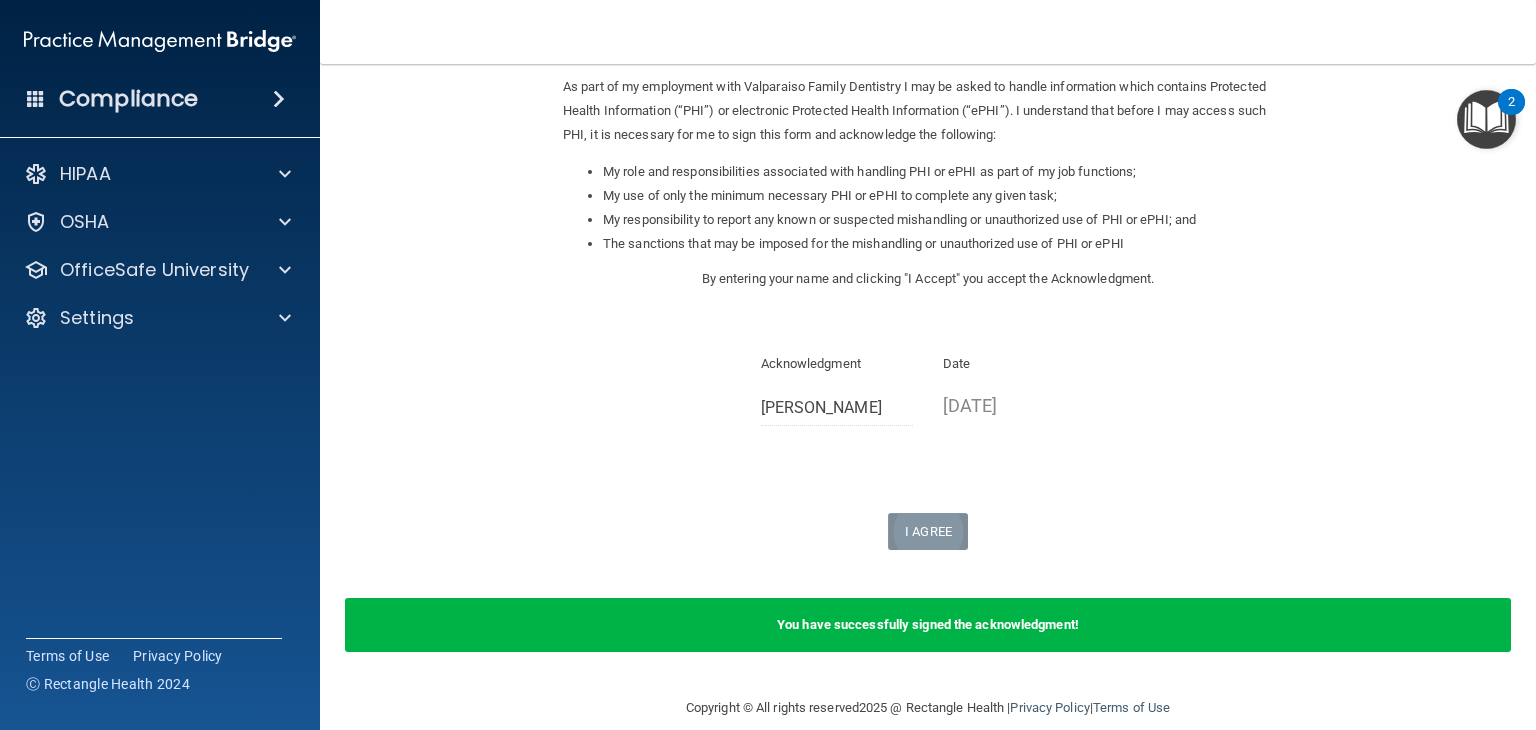 scroll, scrollTop: 239, scrollLeft: 0, axis: vertical 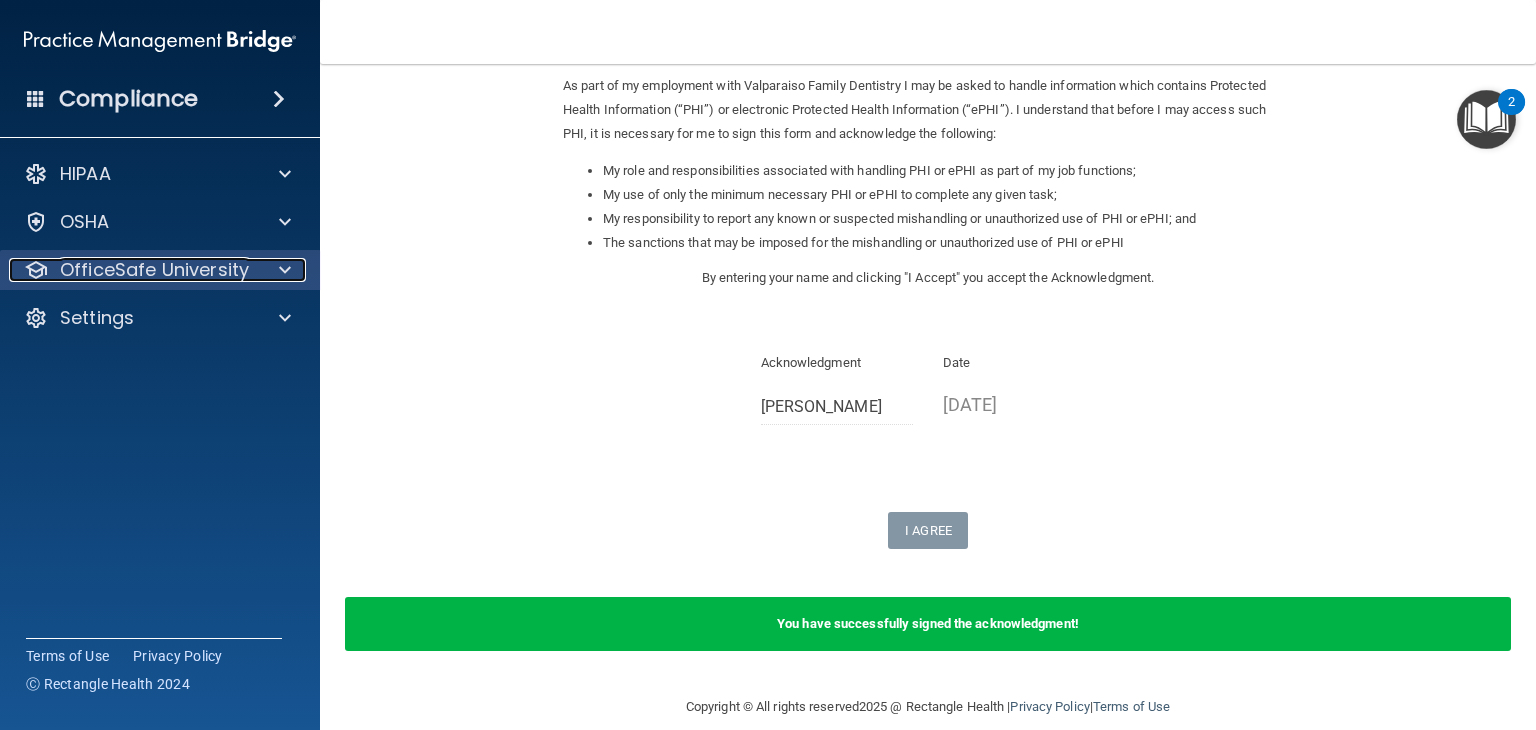 click at bounding box center [282, 270] 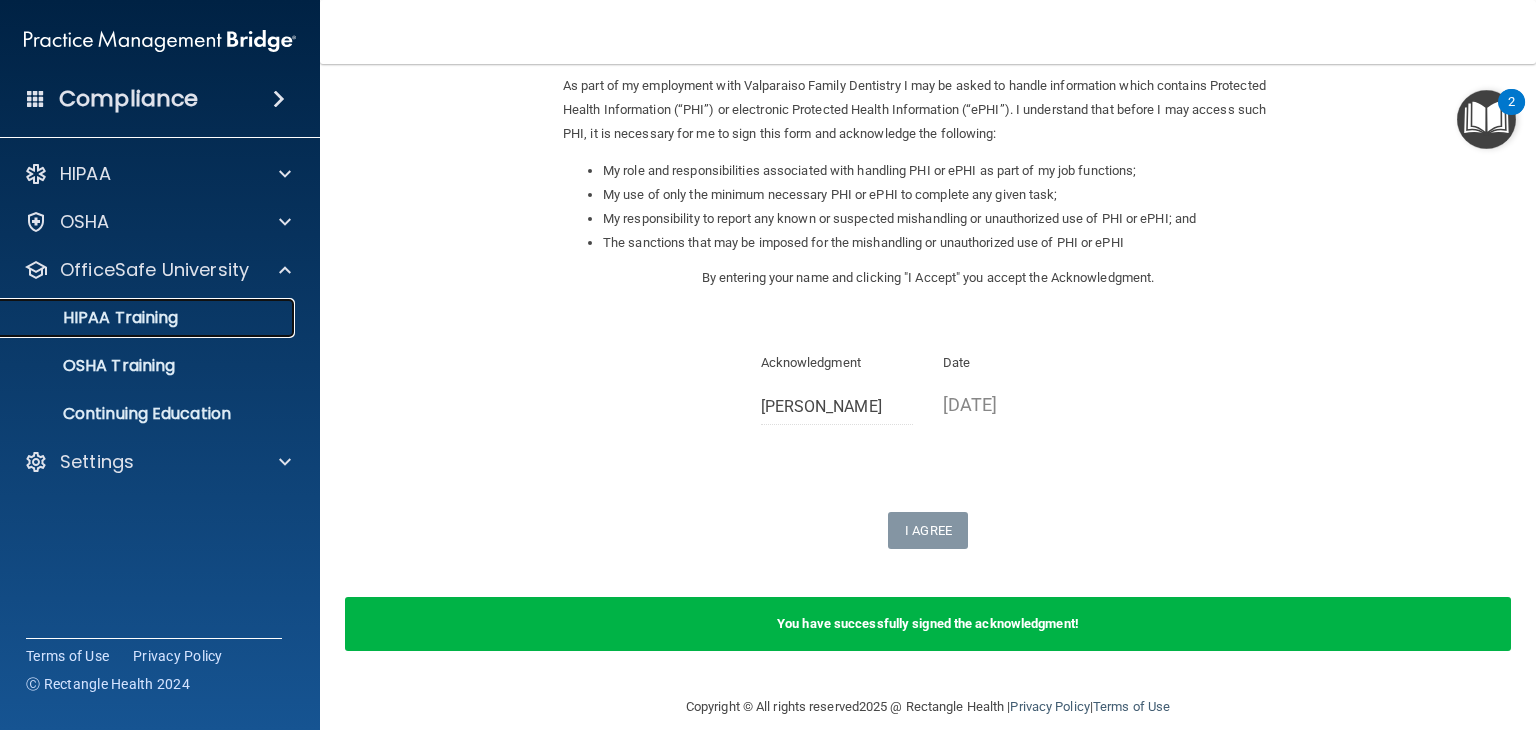 click on "HIPAA Training" at bounding box center [137, 318] 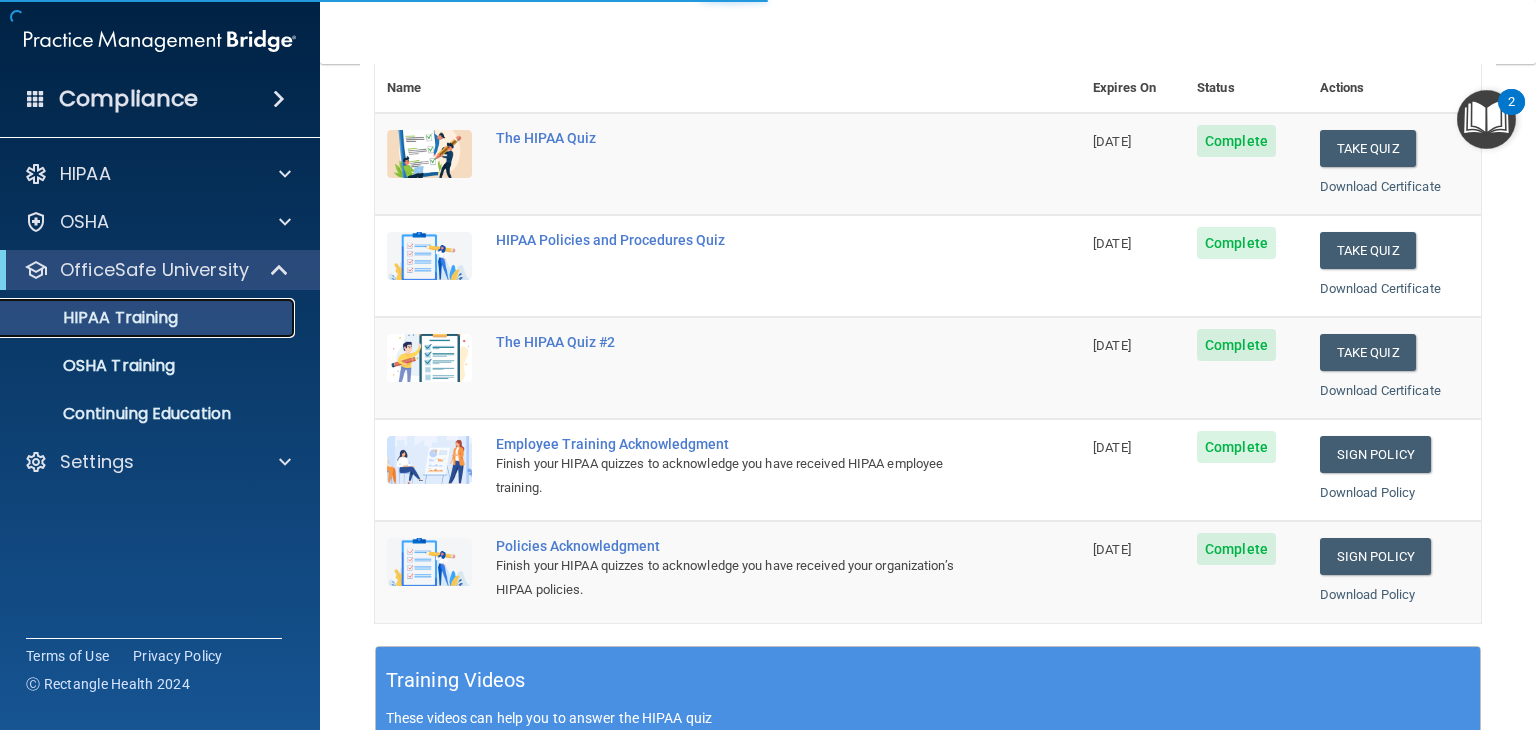 scroll, scrollTop: 747, scrollLeft: 0, axis: vertical 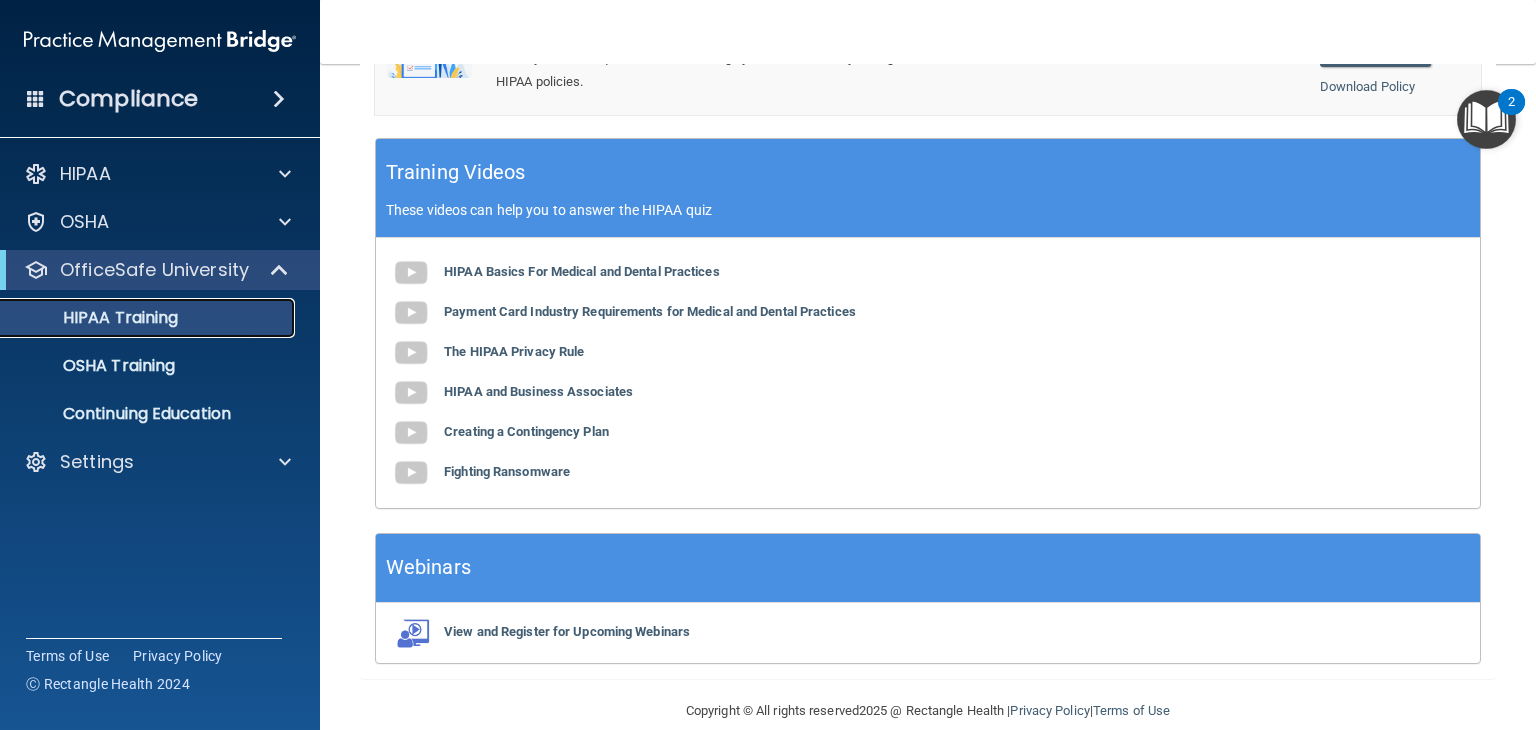 click on "HIPAA Training" at bounding box center [149, 318] 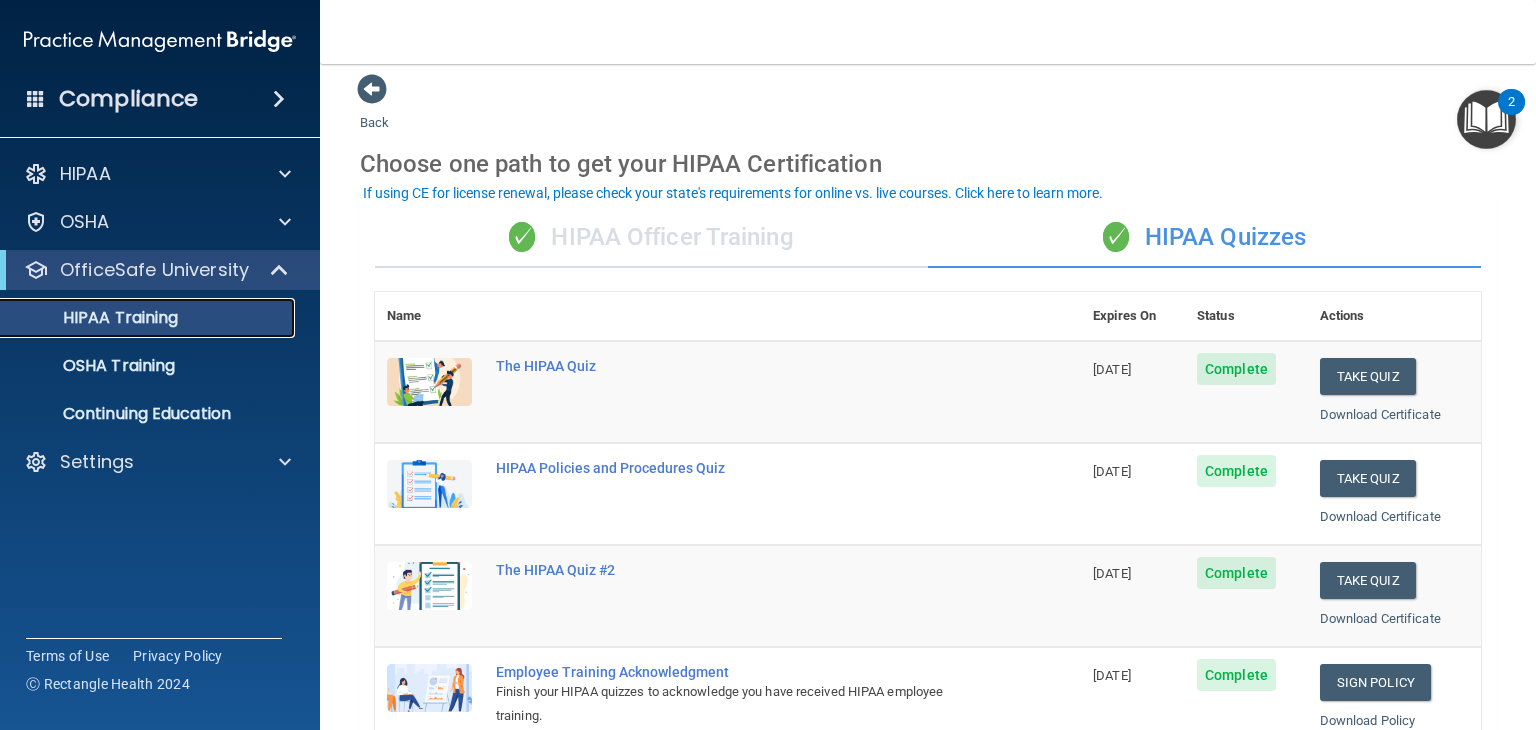 scroll, scrollTop: 10, scrollLeft: 0, axis: vertical 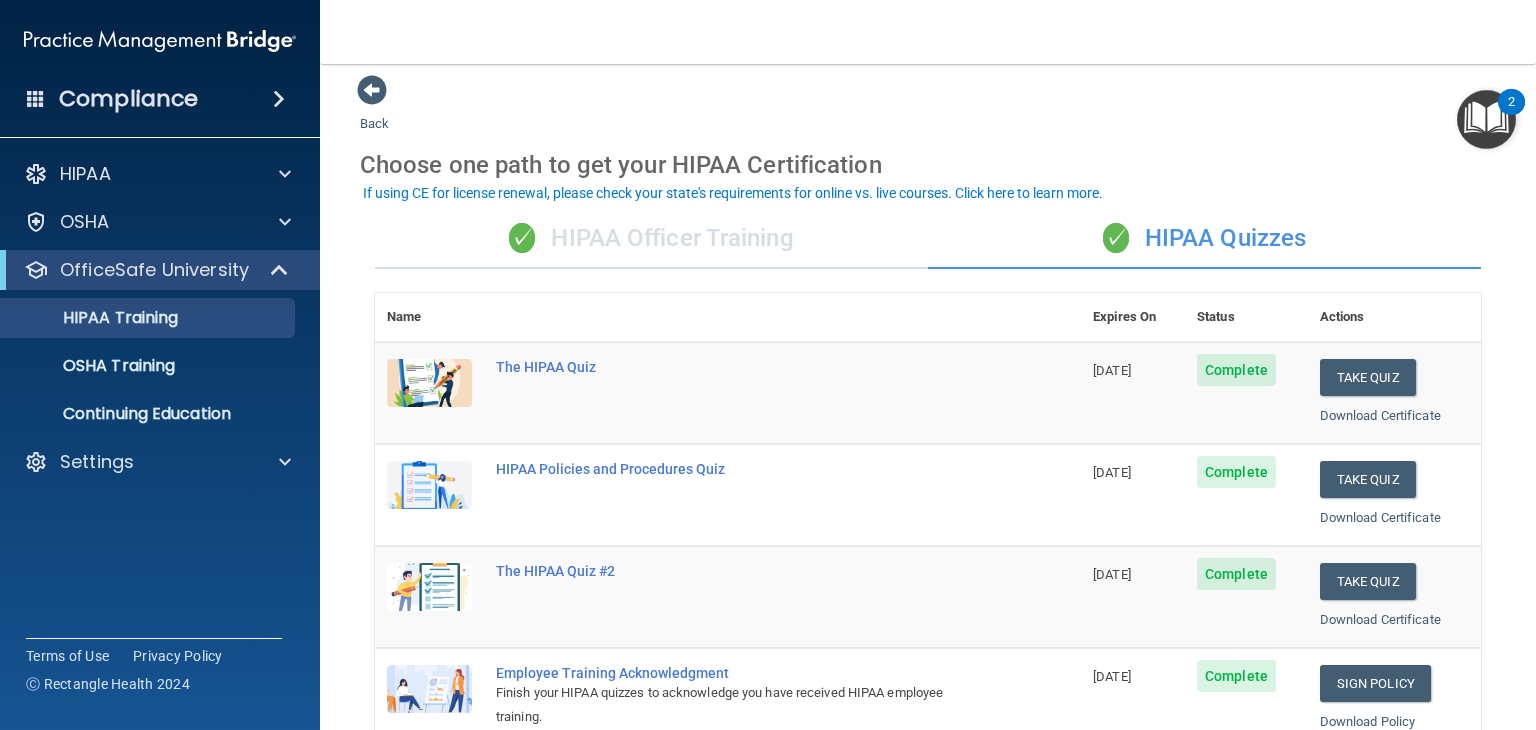click on "✓   HIPAA Officer Training" at bounding box center [651, 239] 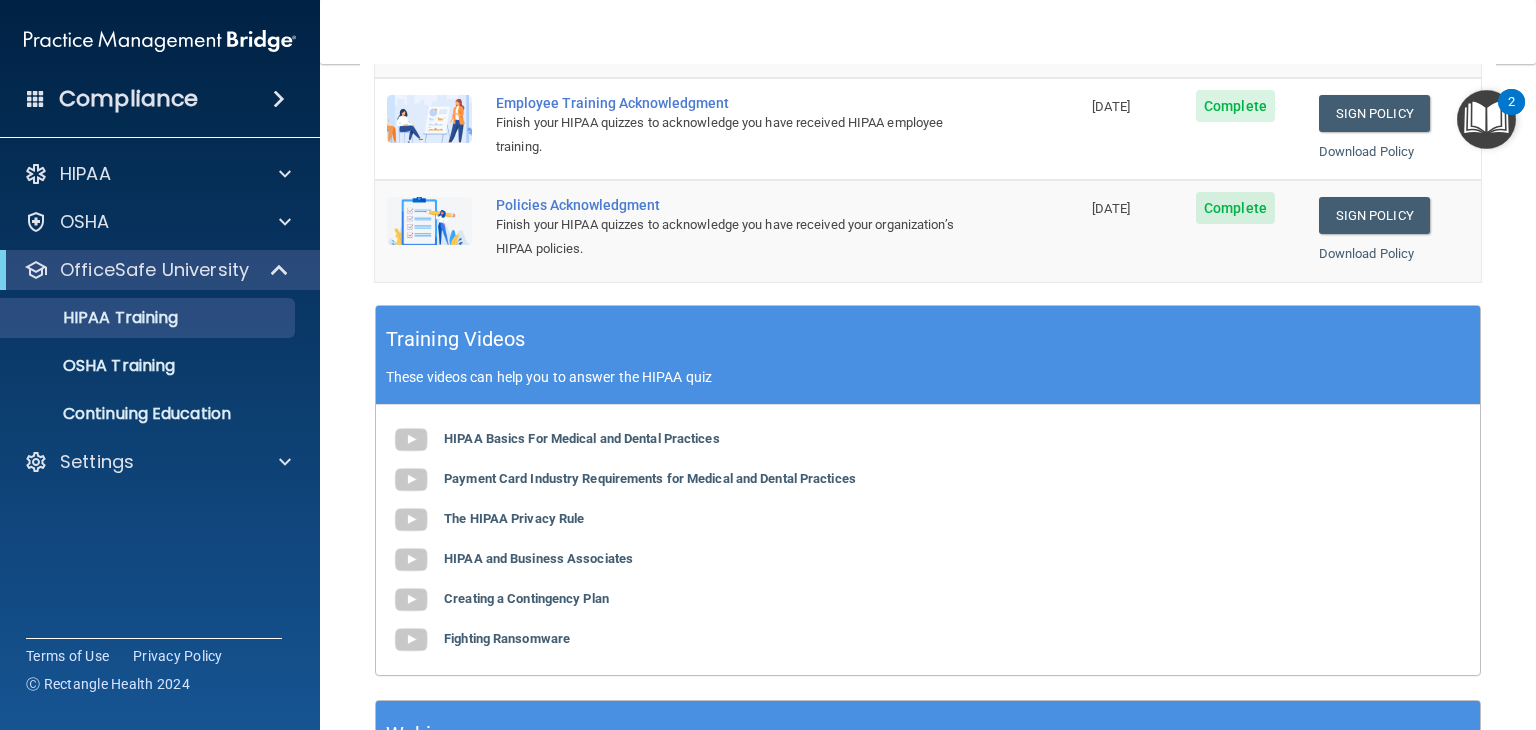scroll, scrollTop: 411, scrollLeft: 0, axis: vertical 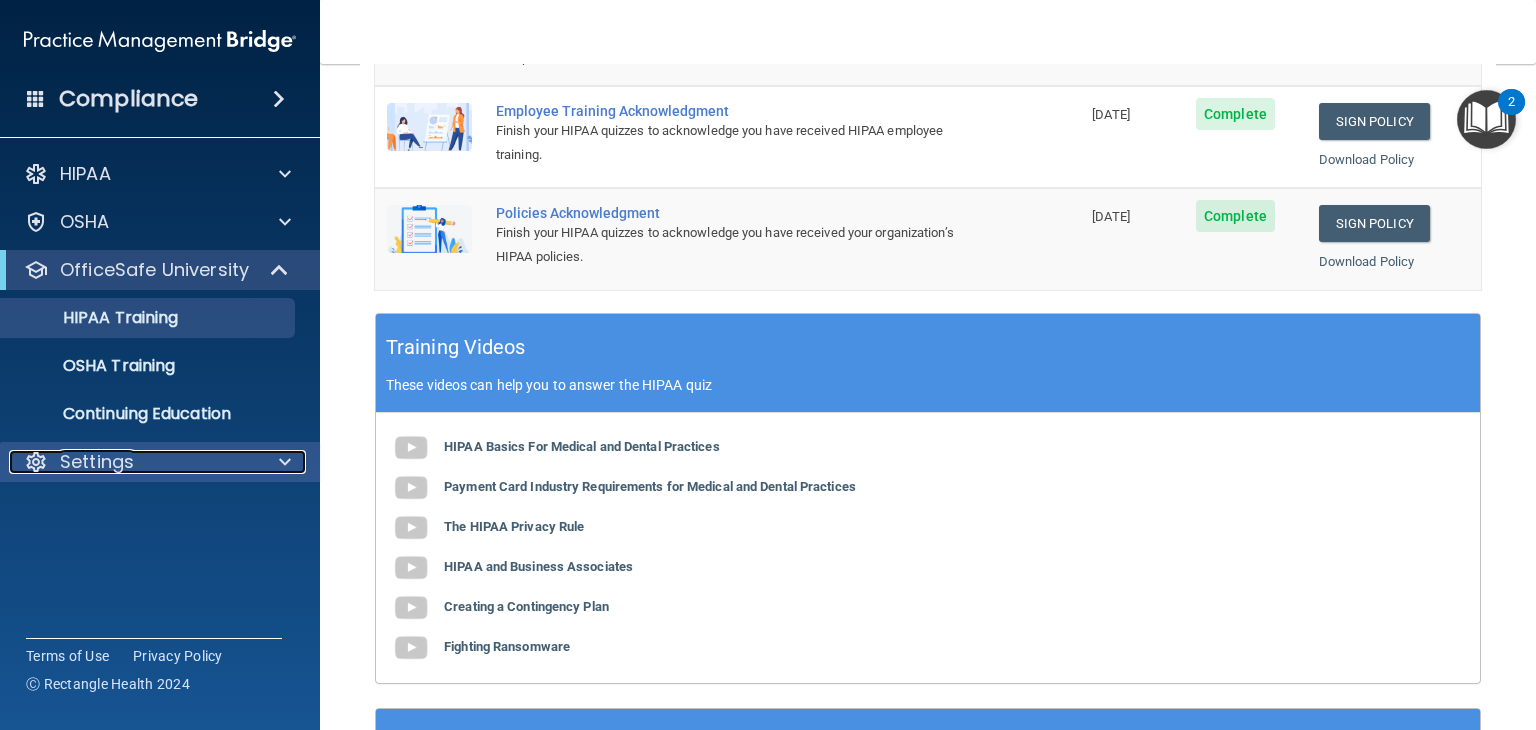 click at bounding box center [282, 462] 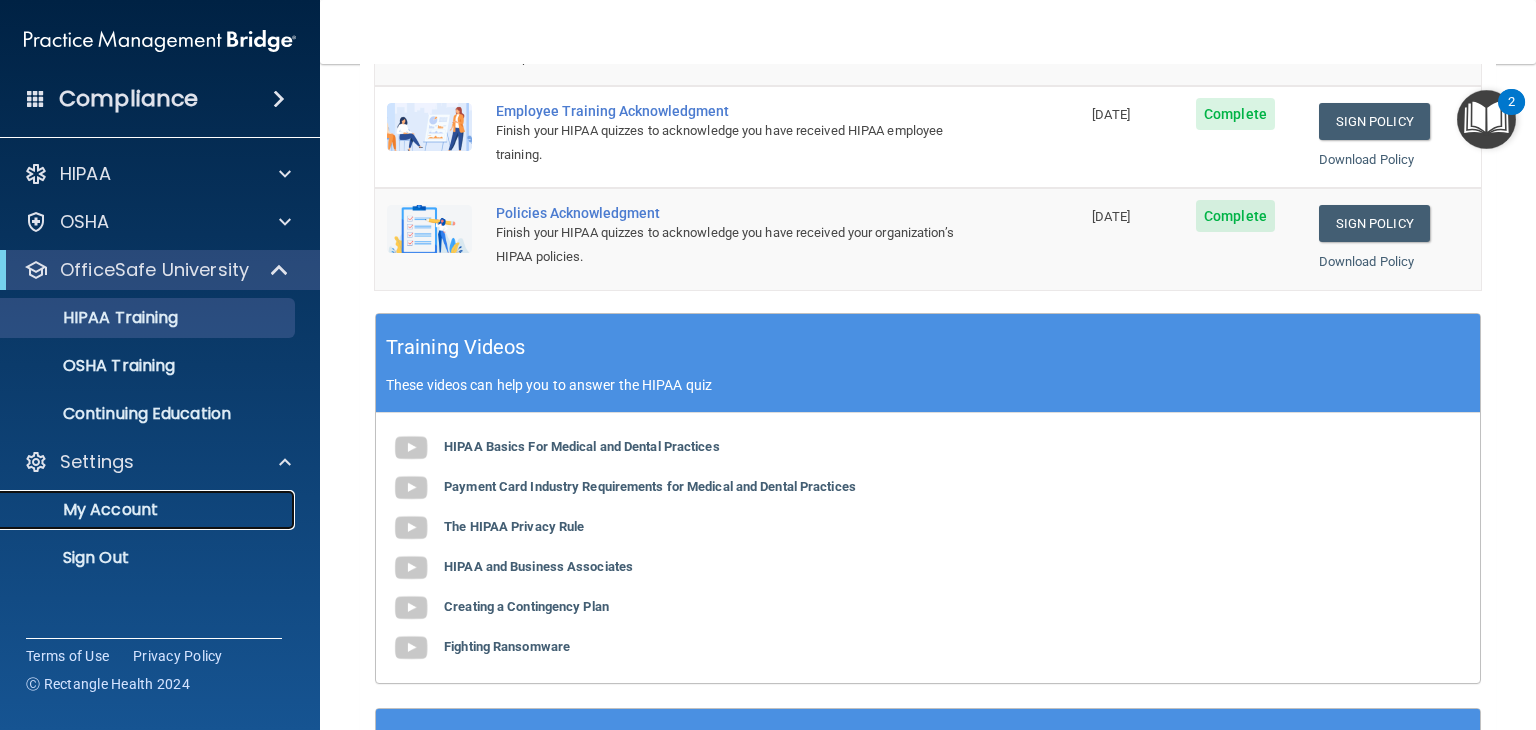 click on "My Account" at bounding box center [137, 510] 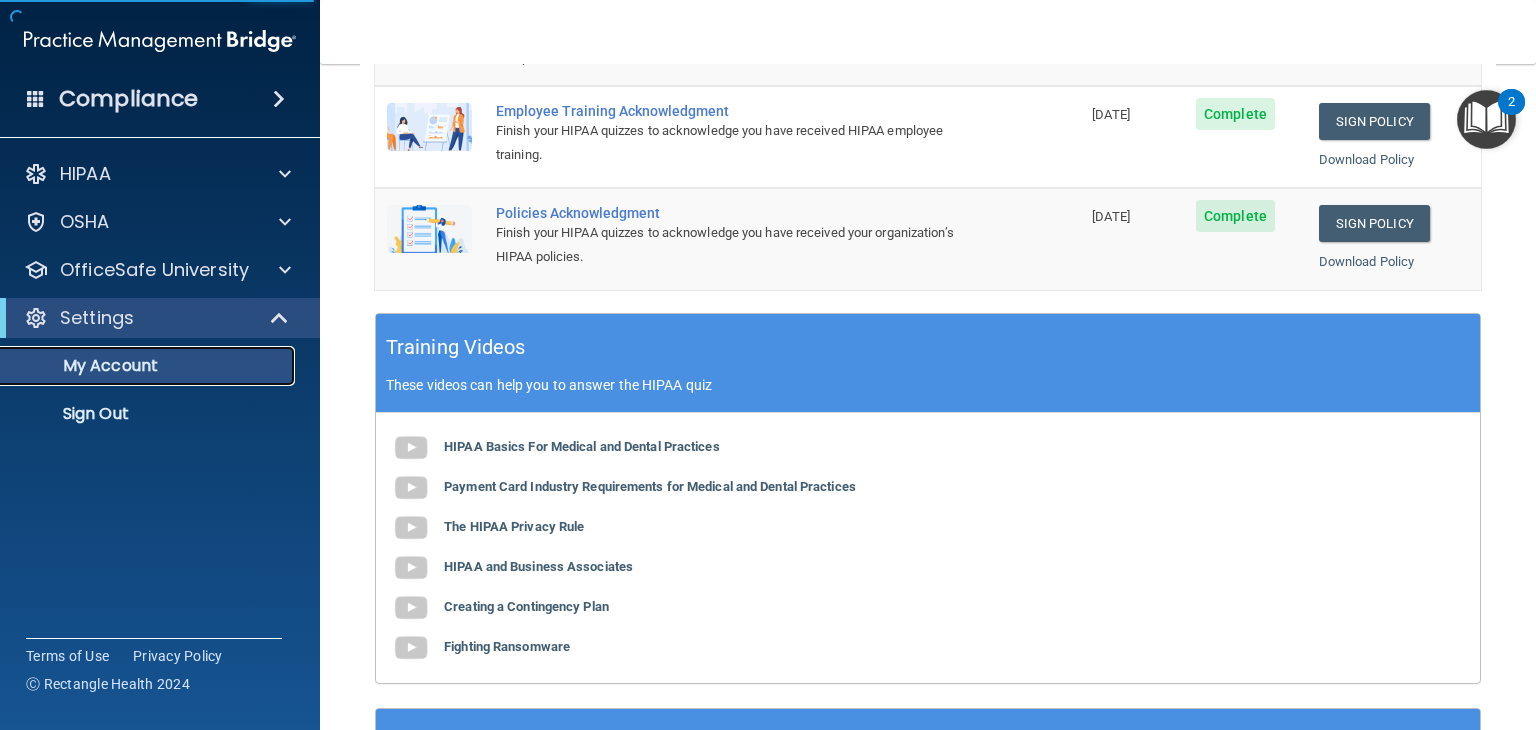 scroll, scrollTop: 0, scrollLeft: 0, axis: both 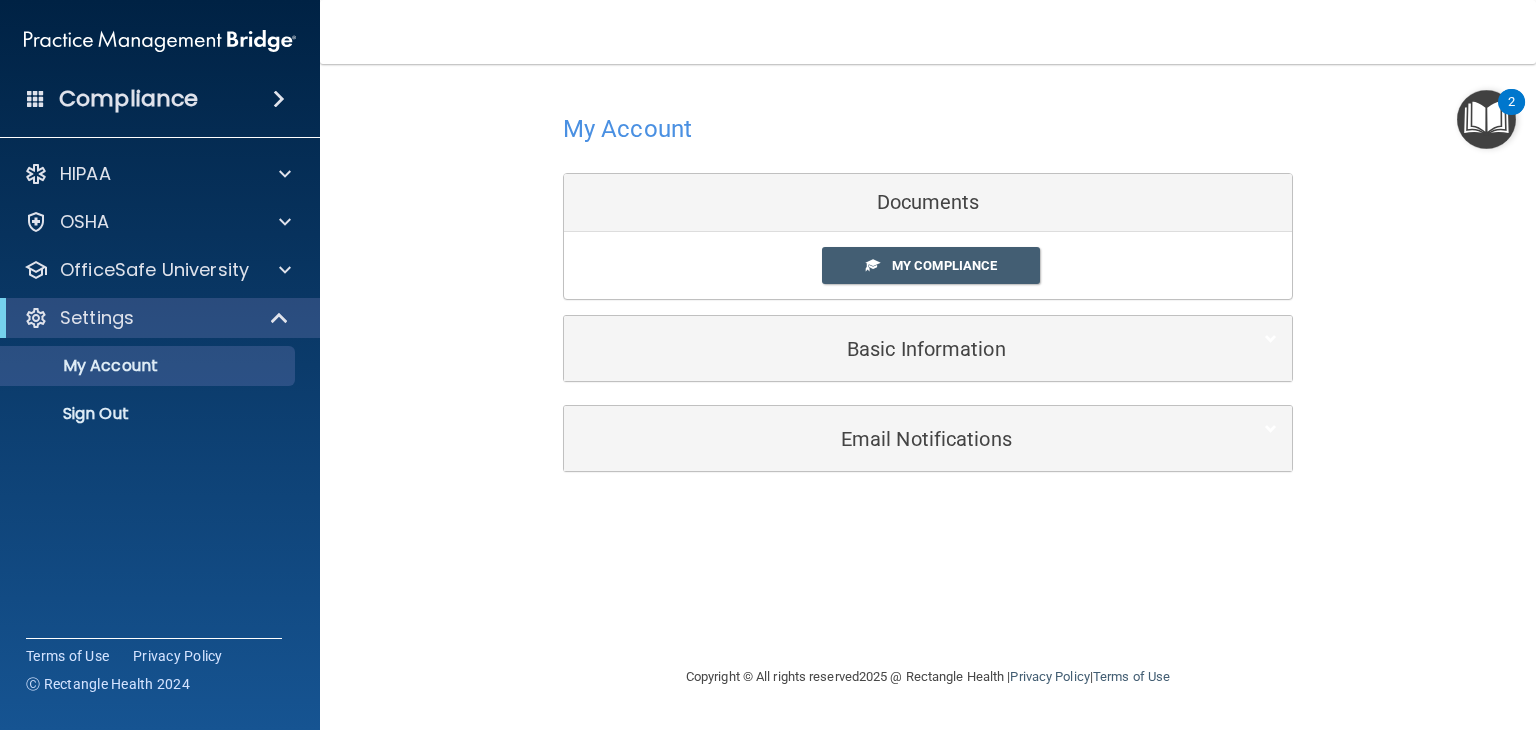 click on "Documents" at bounding box center [928, 203] 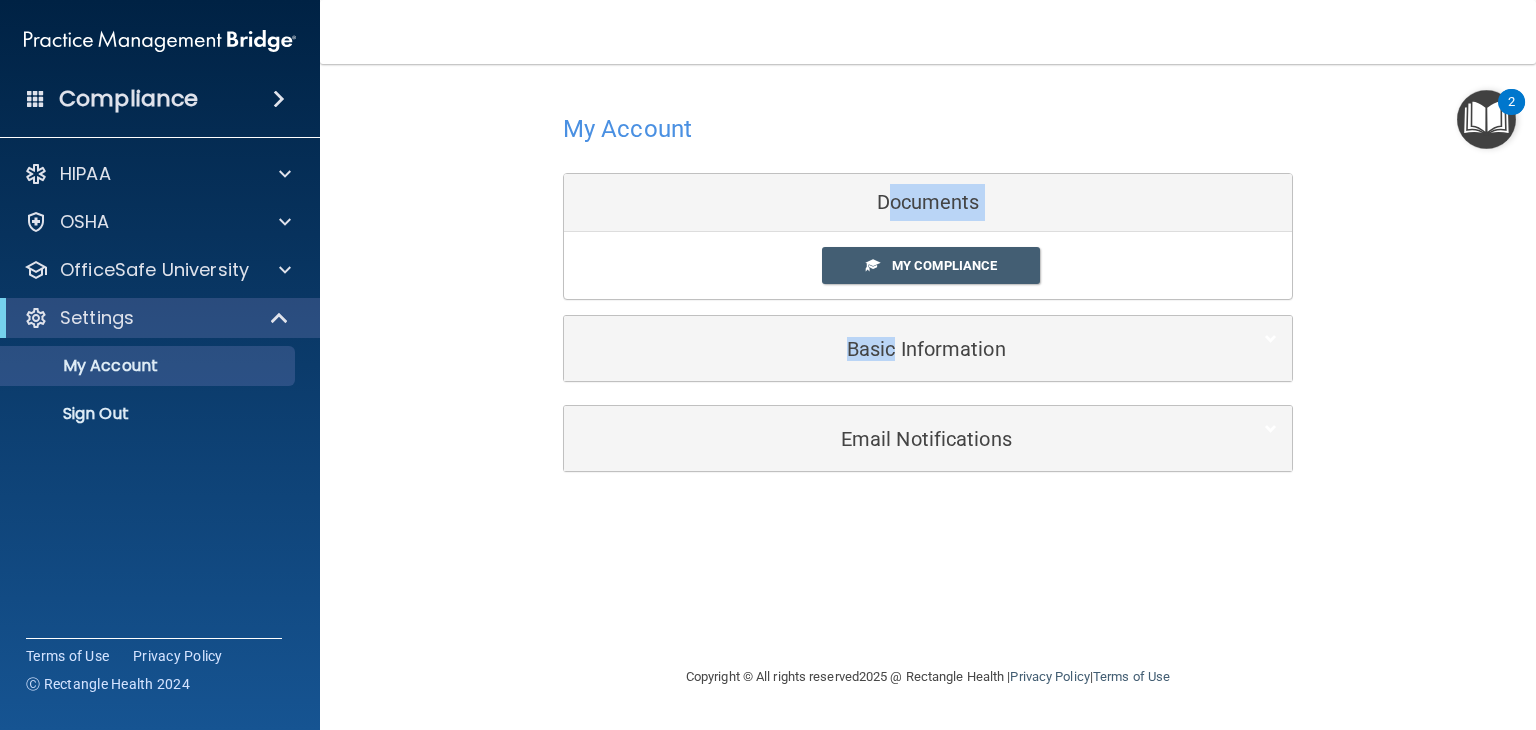 drag, startPoint x: 900, startPoint y: 213, endPoint x: 904, endPoint y: 235, distance: 22.36068 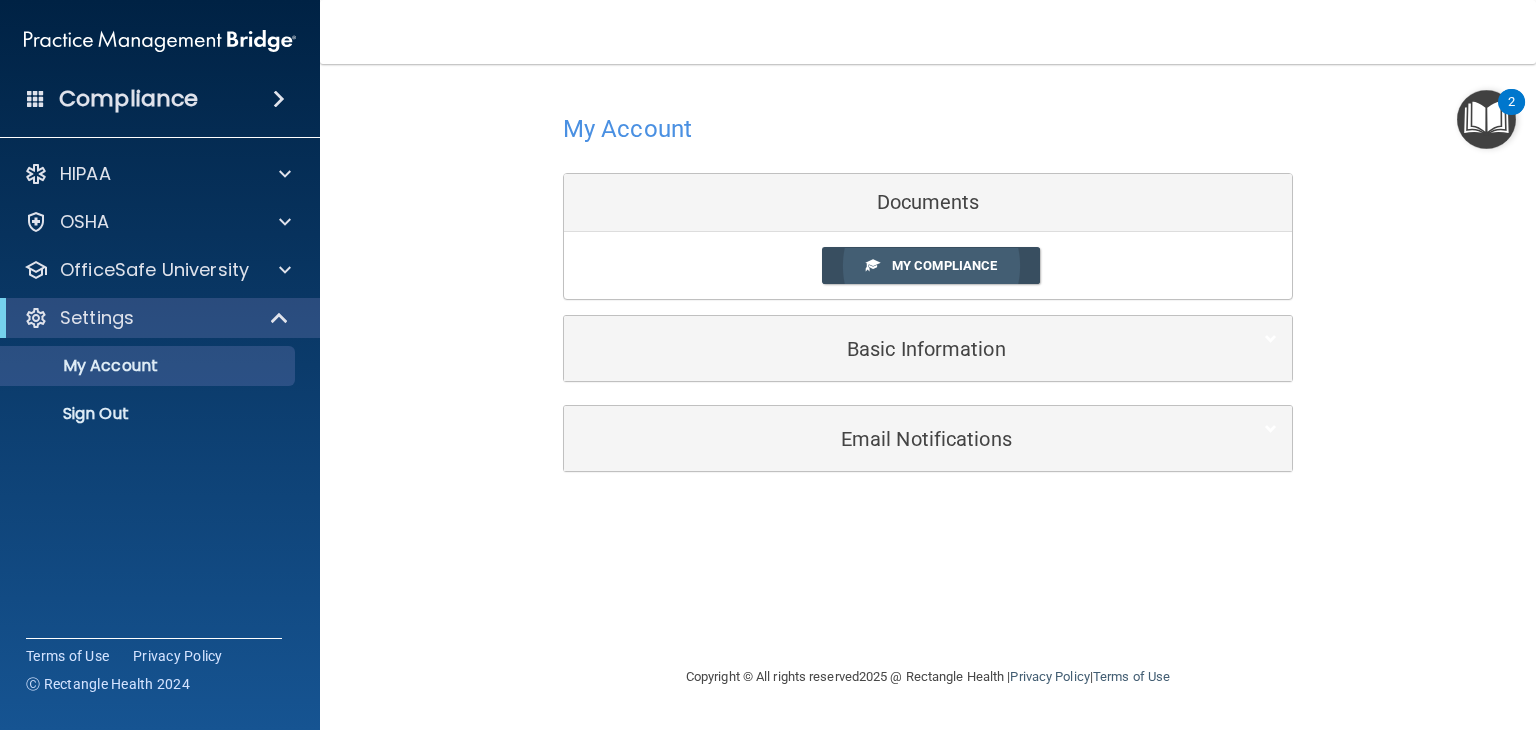 click on "My Compliance" at bounding box center (944, 265) 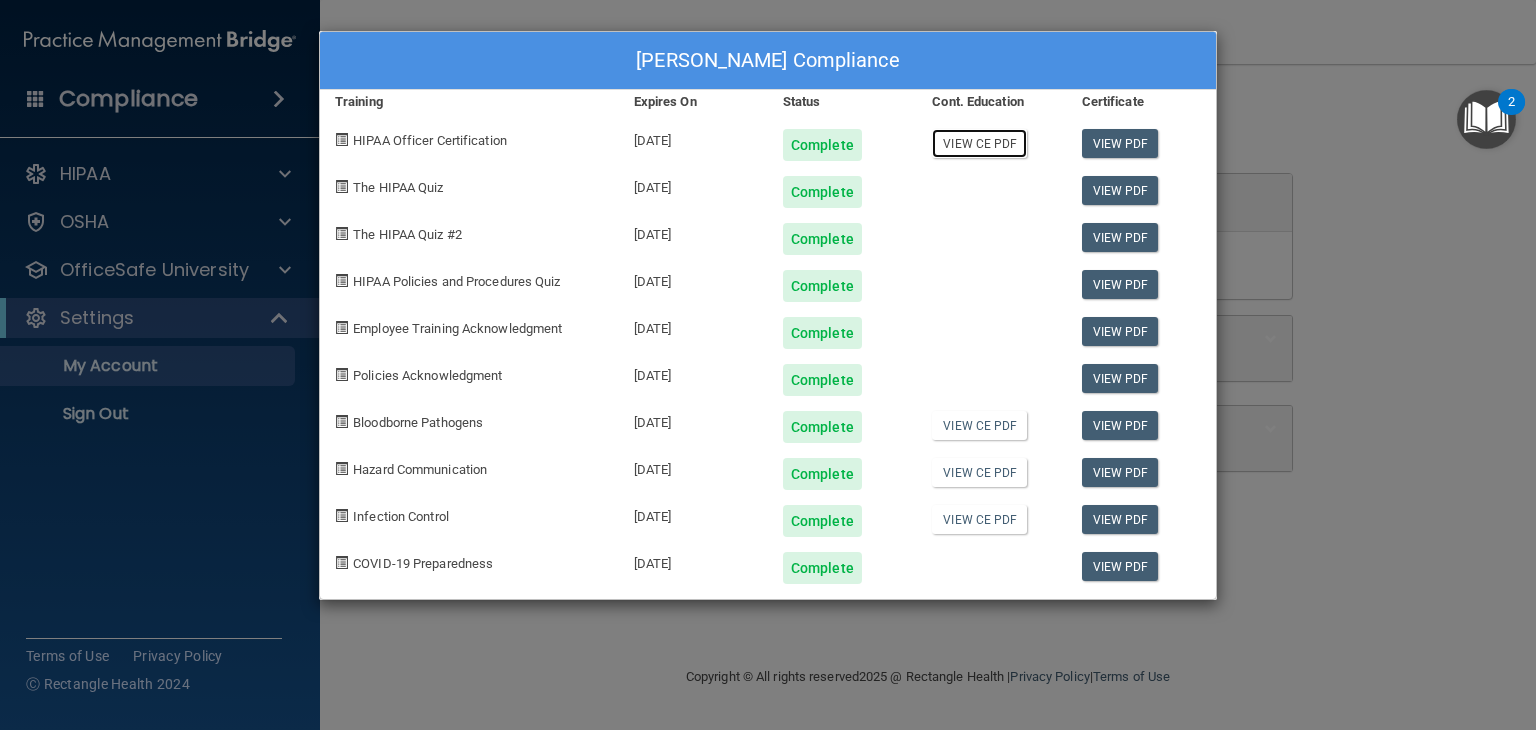 click on "View CE PDF" at bounding box center [979, 143] 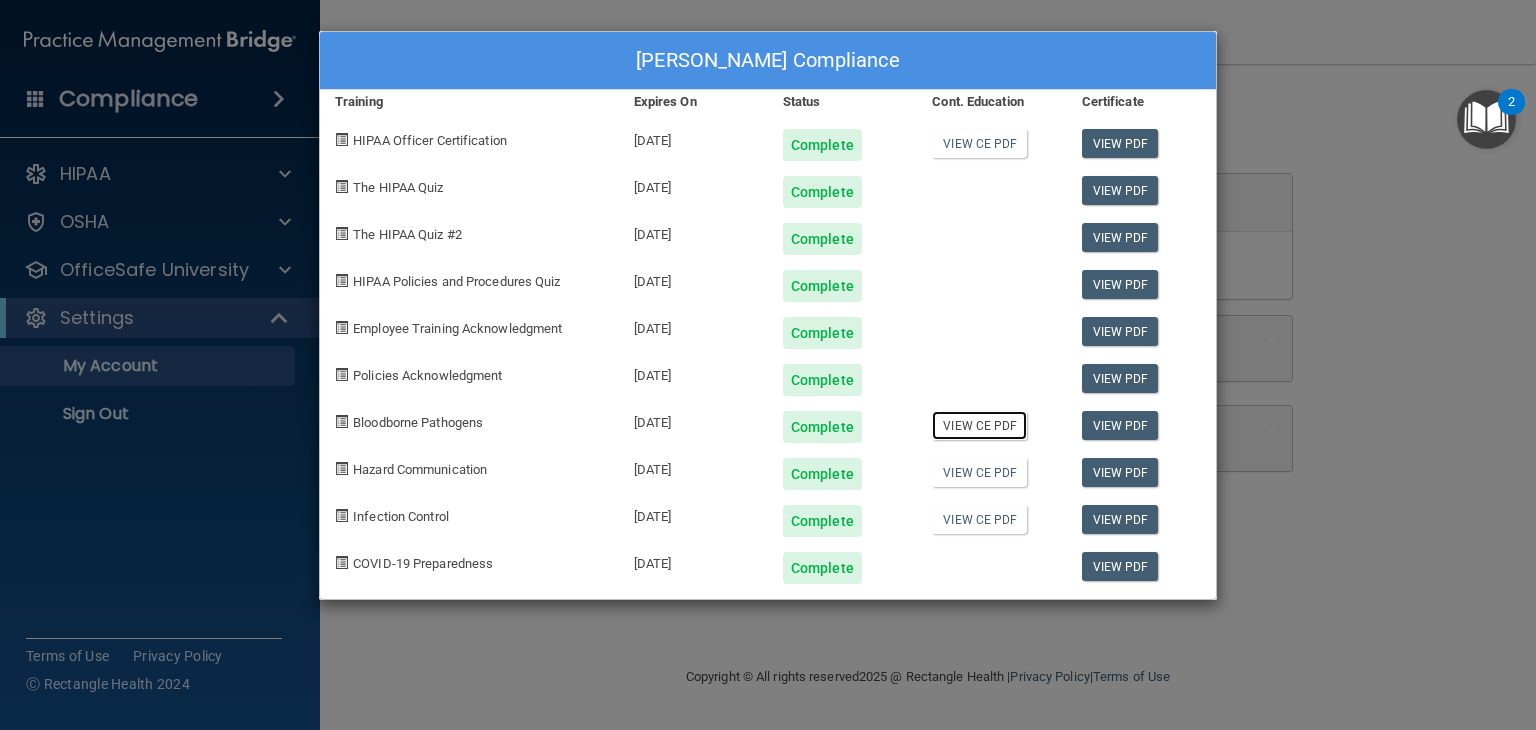 click on "View CE PDF" at bounding box center [979, 425] 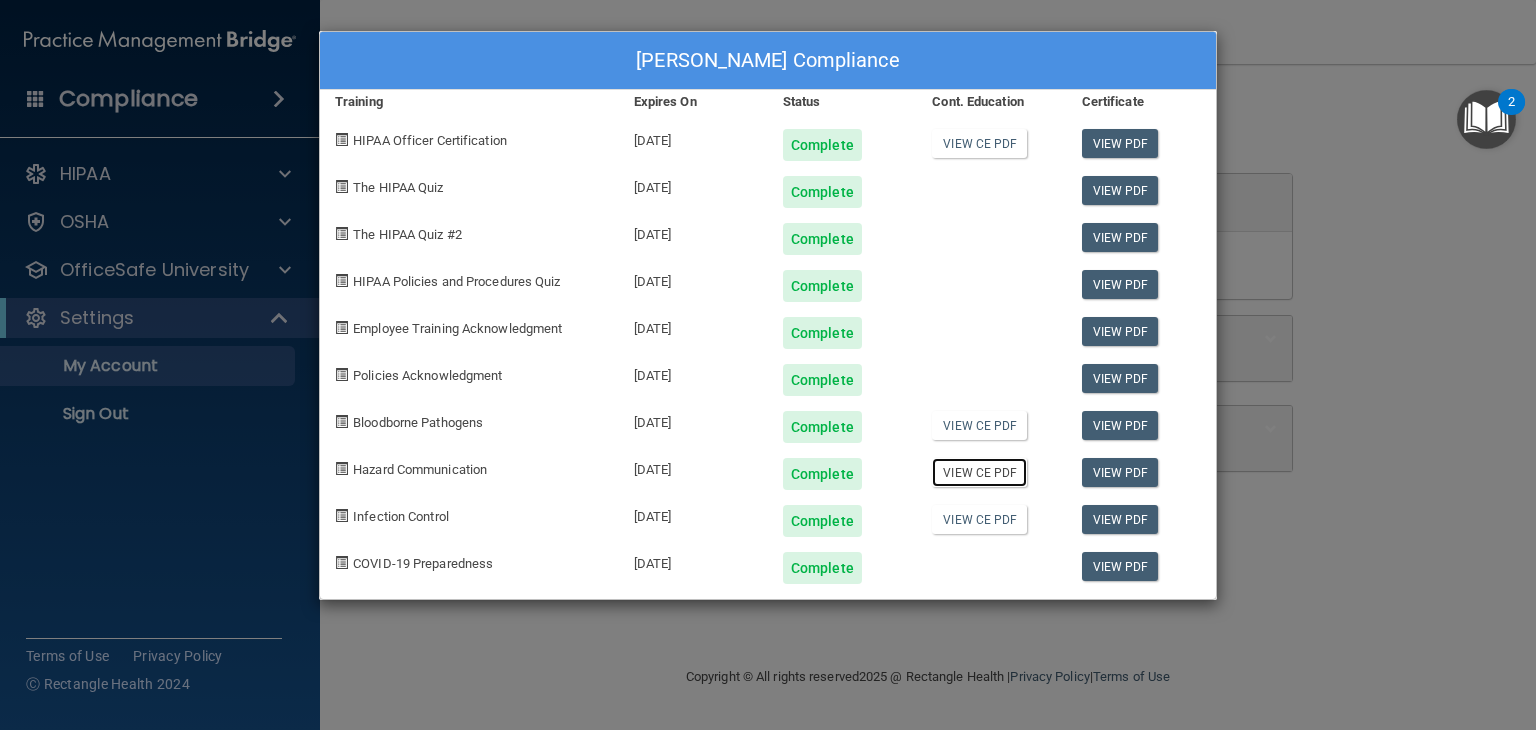 click on "View CE PDF" at bounding box center (979, 472) 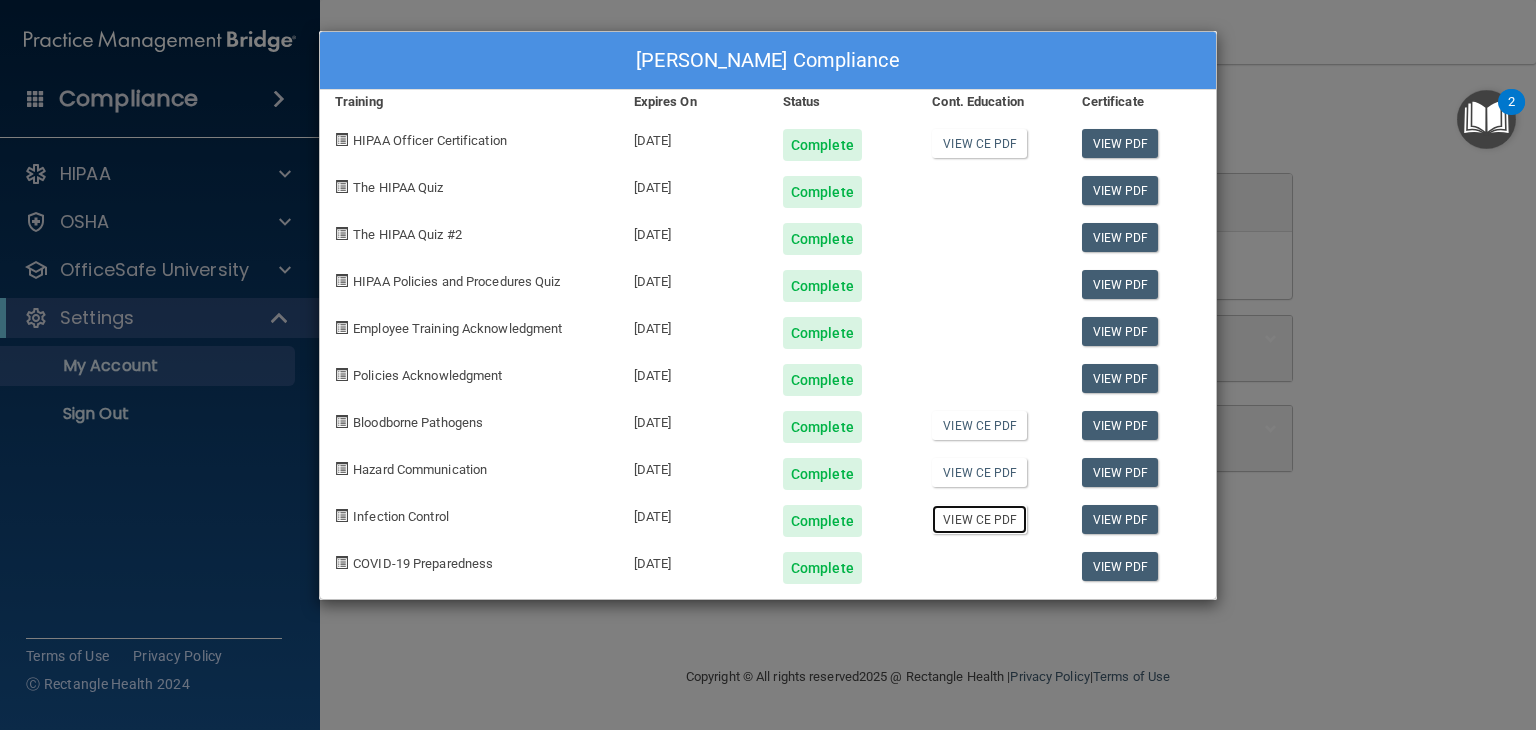 click on "View CE PDF" at bounding box center [979, 519] 